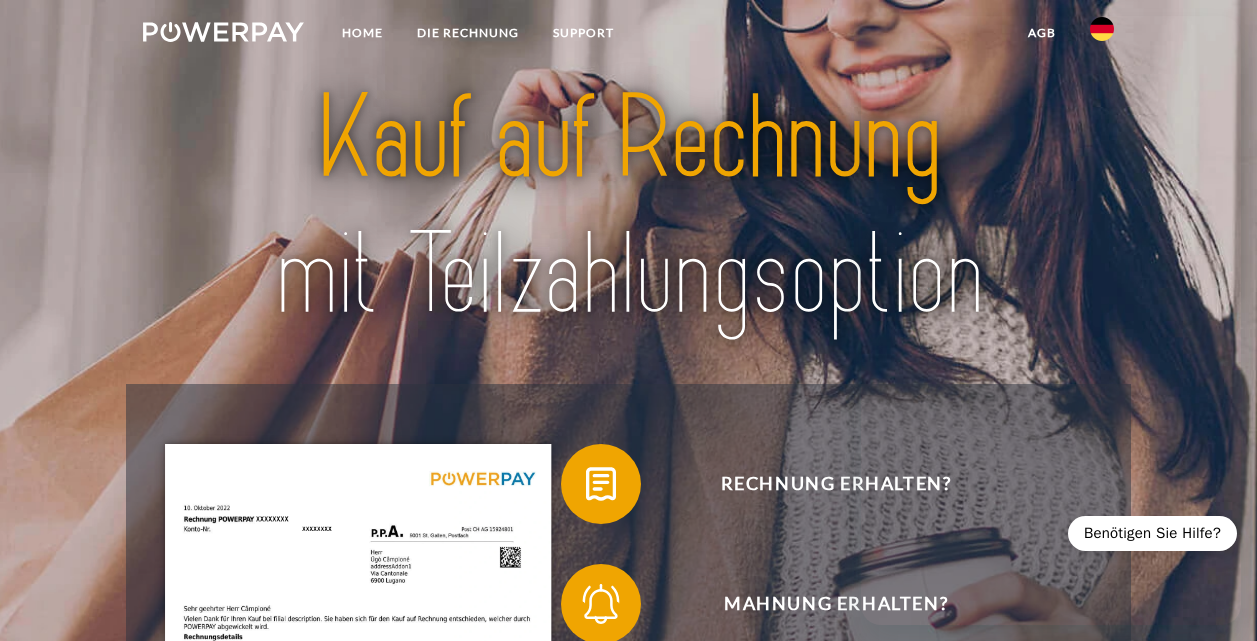 scroll, scrollTop: 0, scrollLeft: 0, axis: both 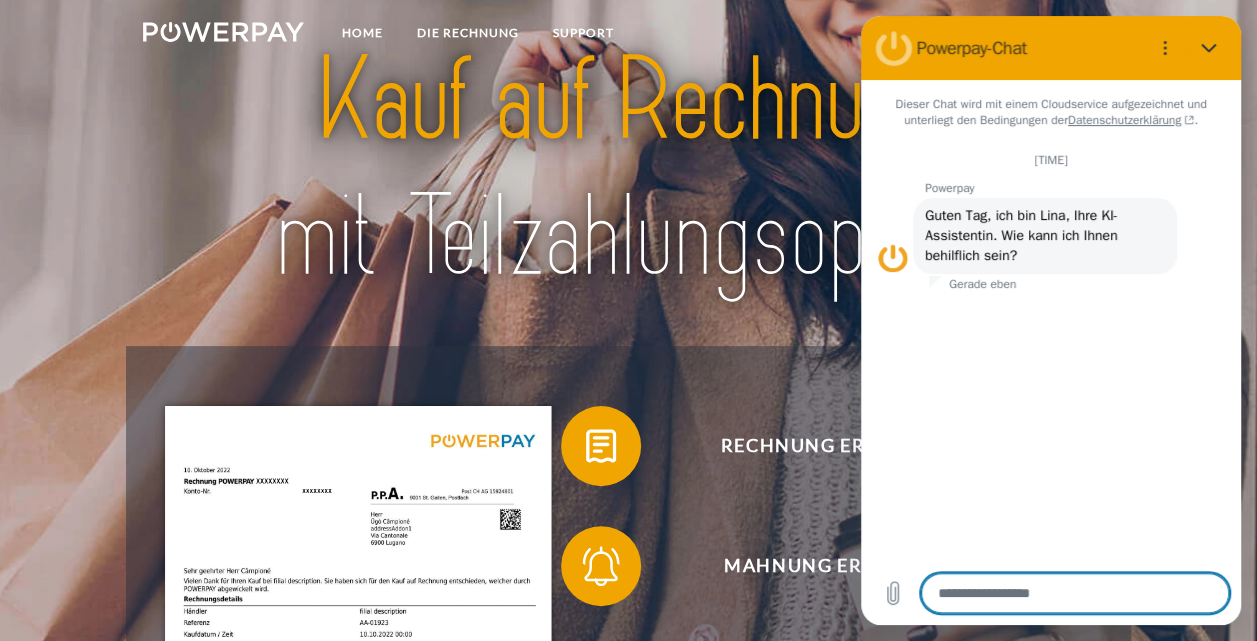 type on "*" 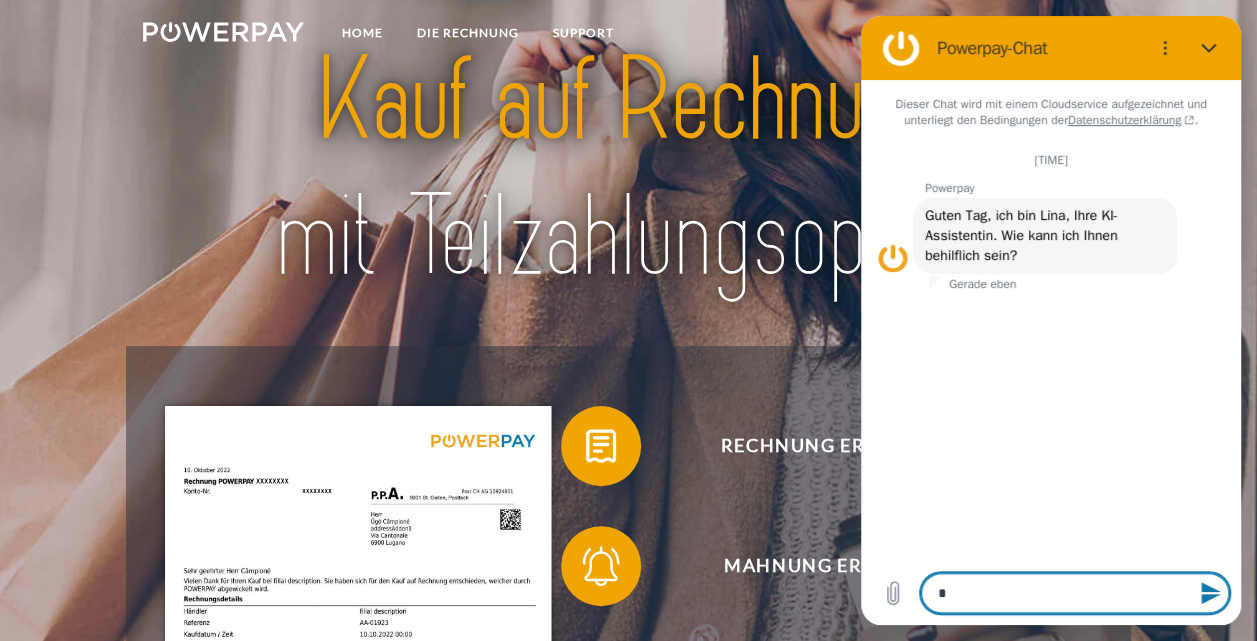 type on "**" 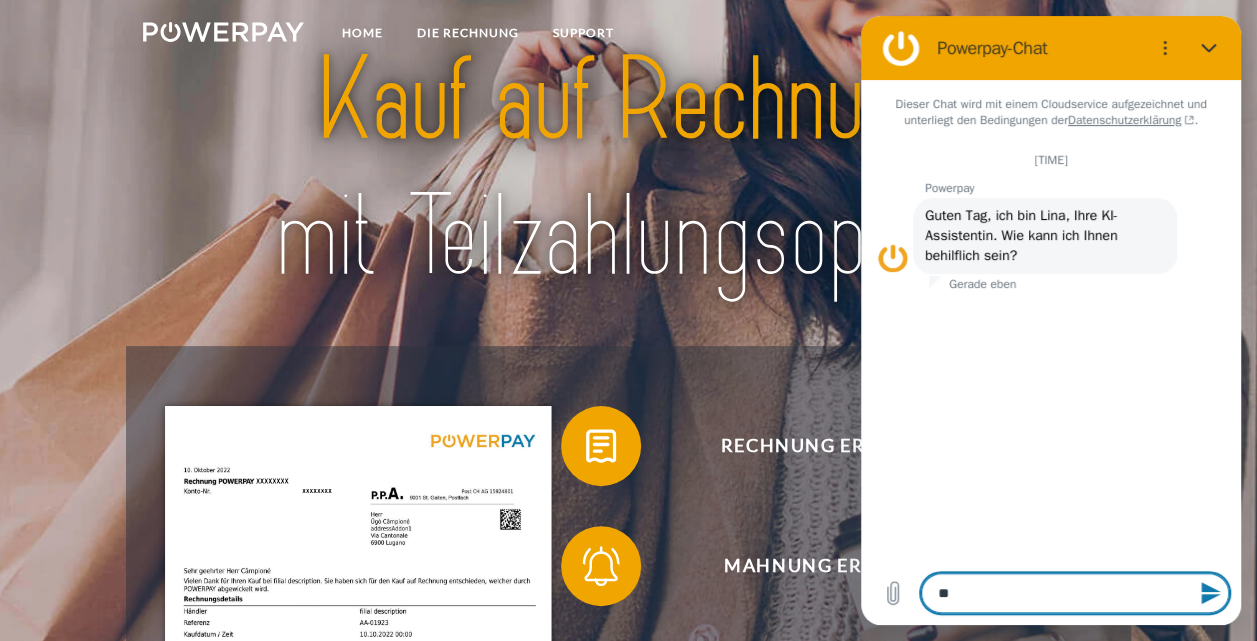 type on "***" 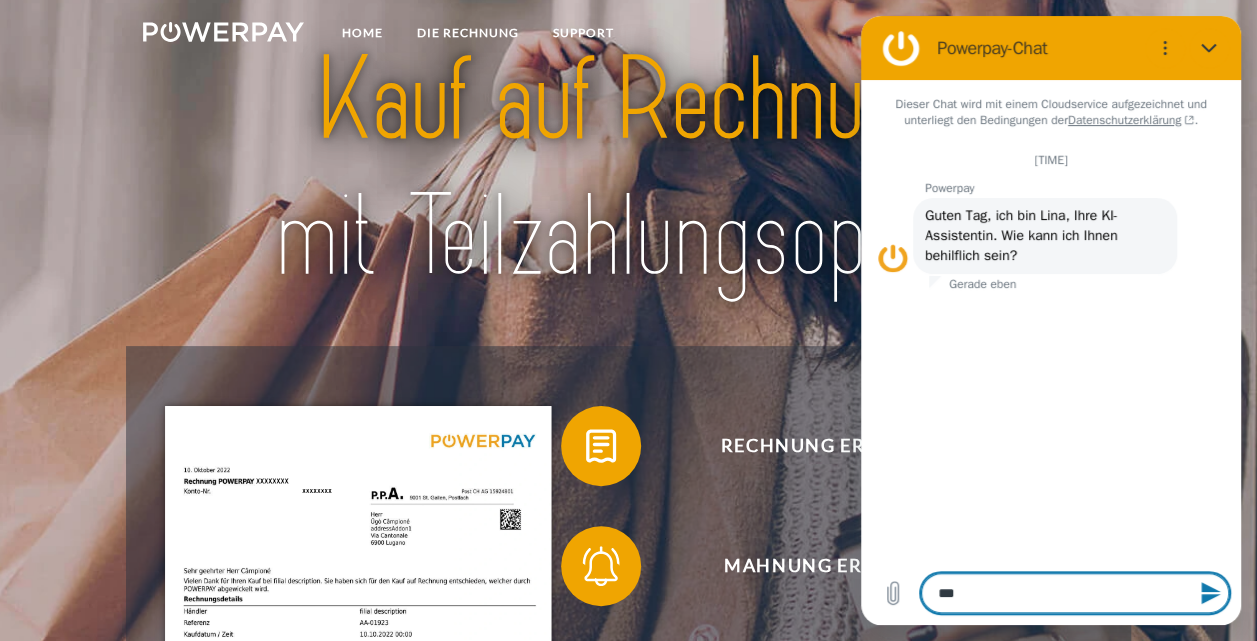 type on "***" 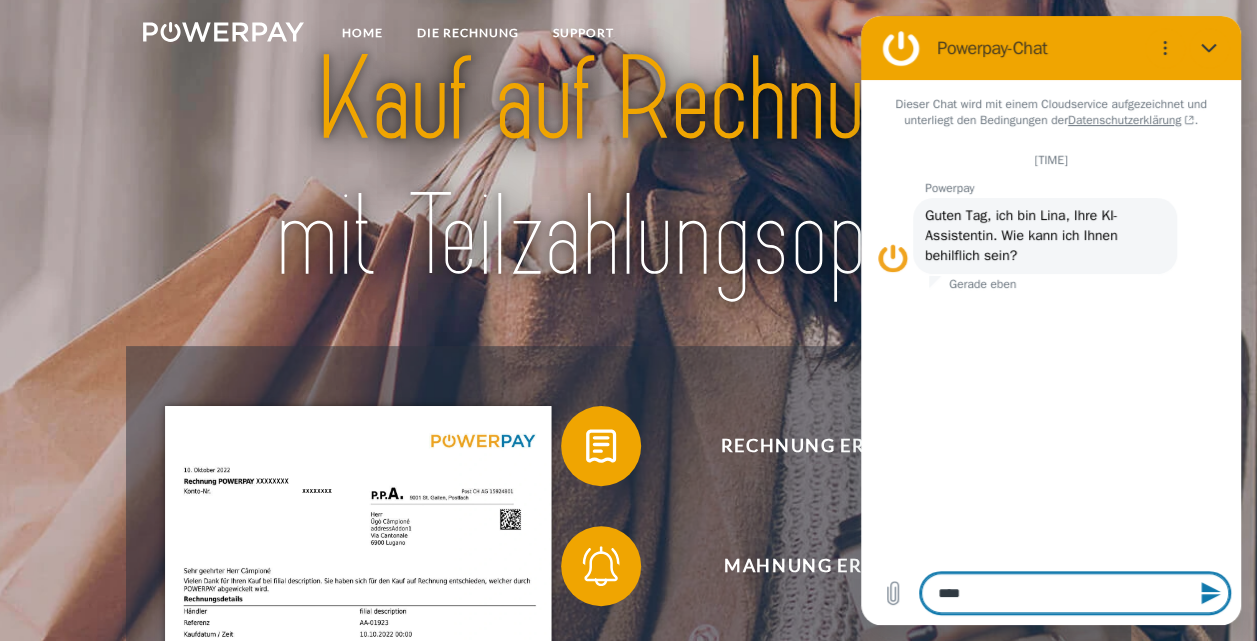 type on "*****" 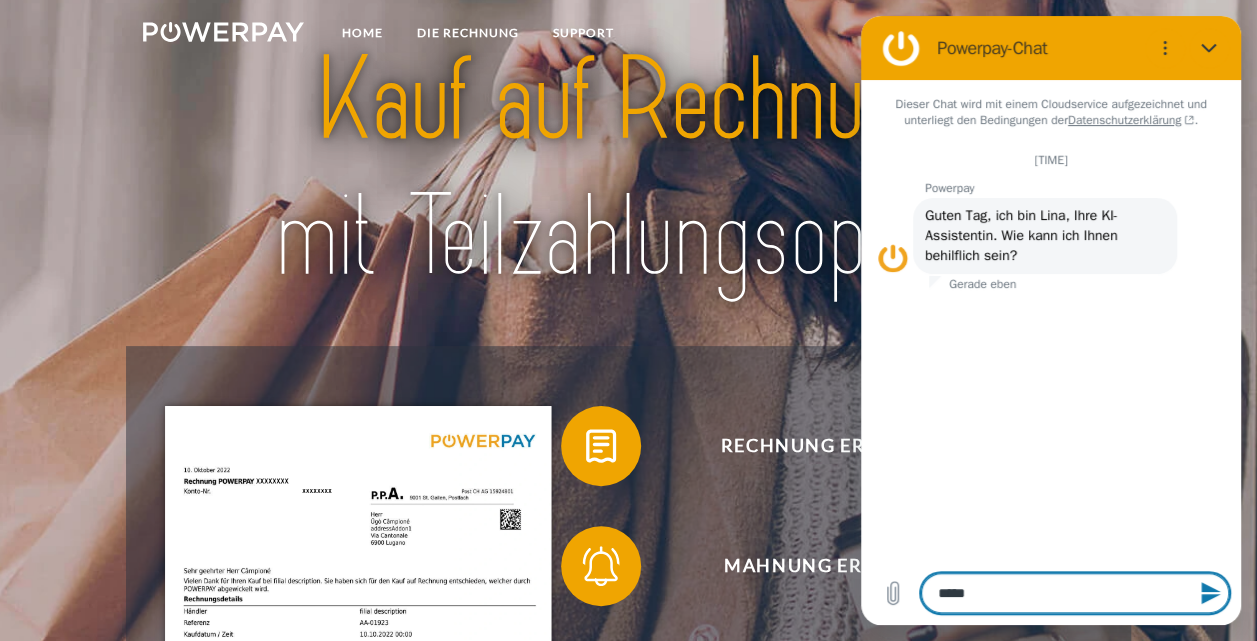 type on "******" 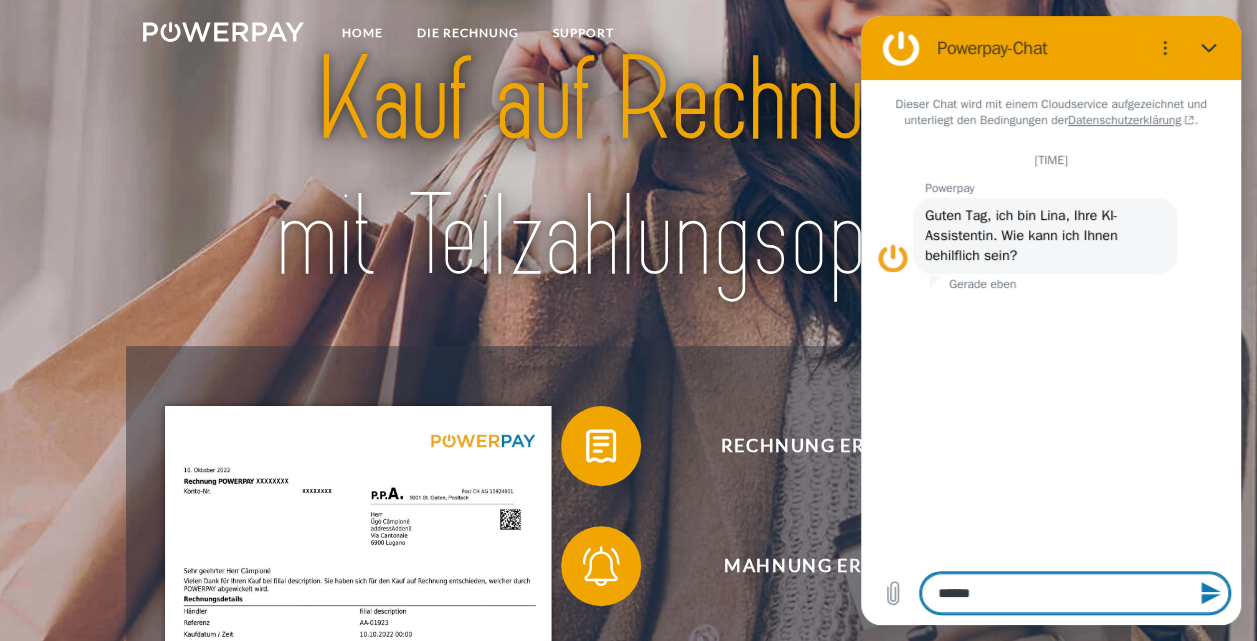 type on "*******" 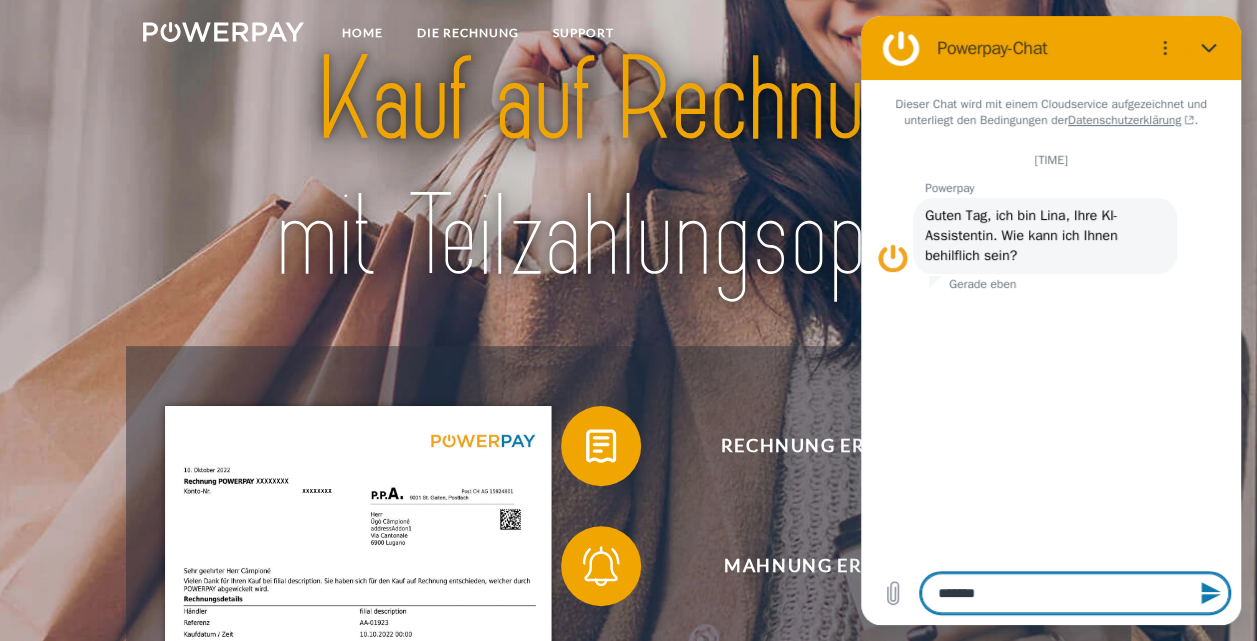 type on "********" 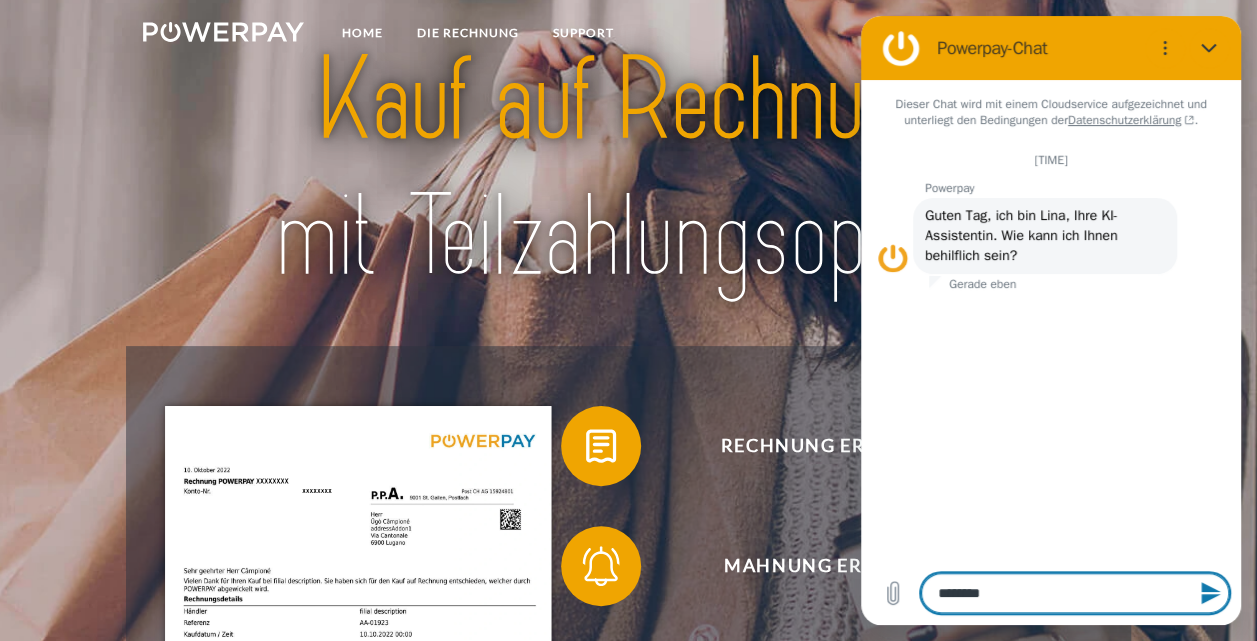 type on "********" 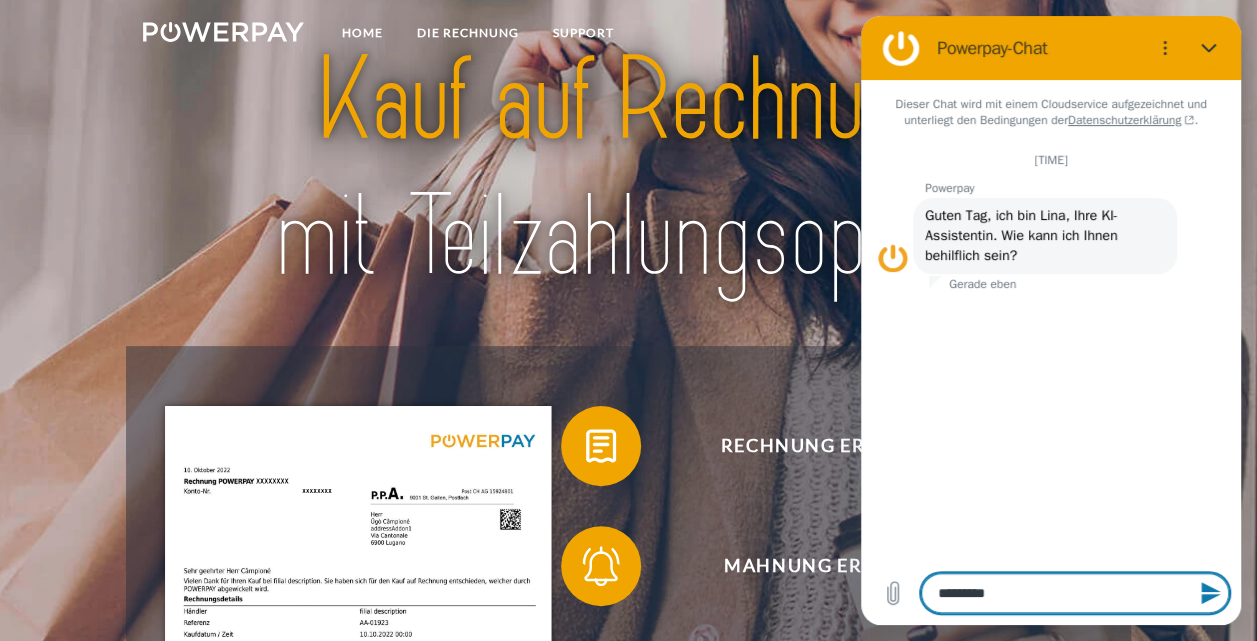 type on "**********" 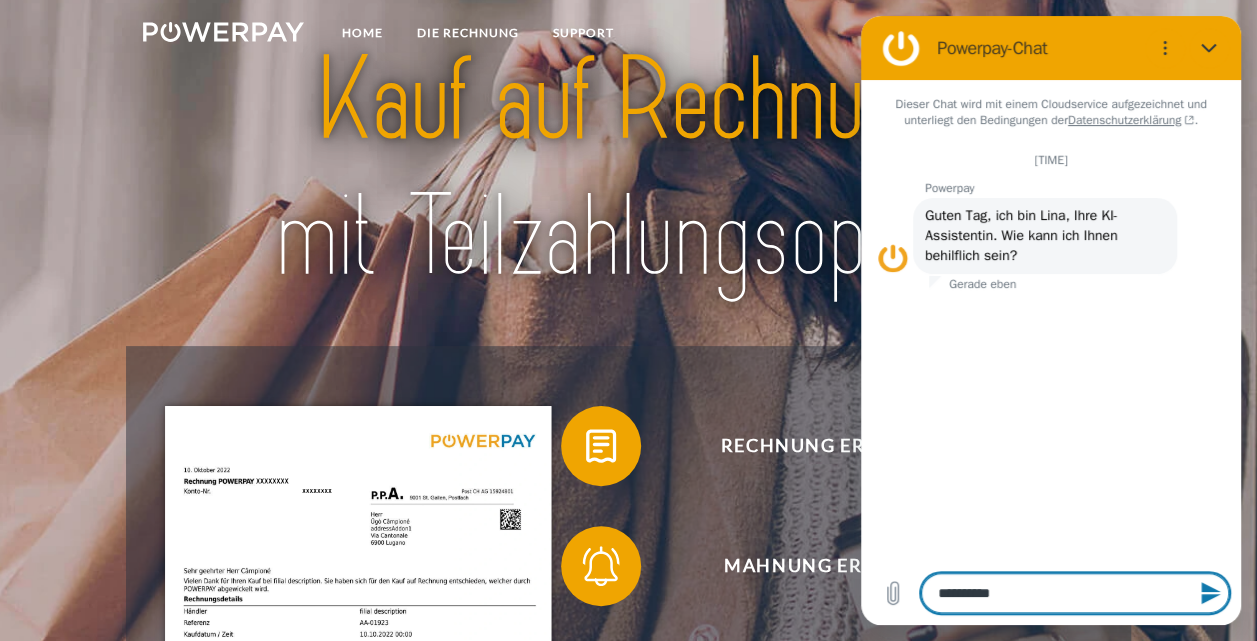 type on "**********" 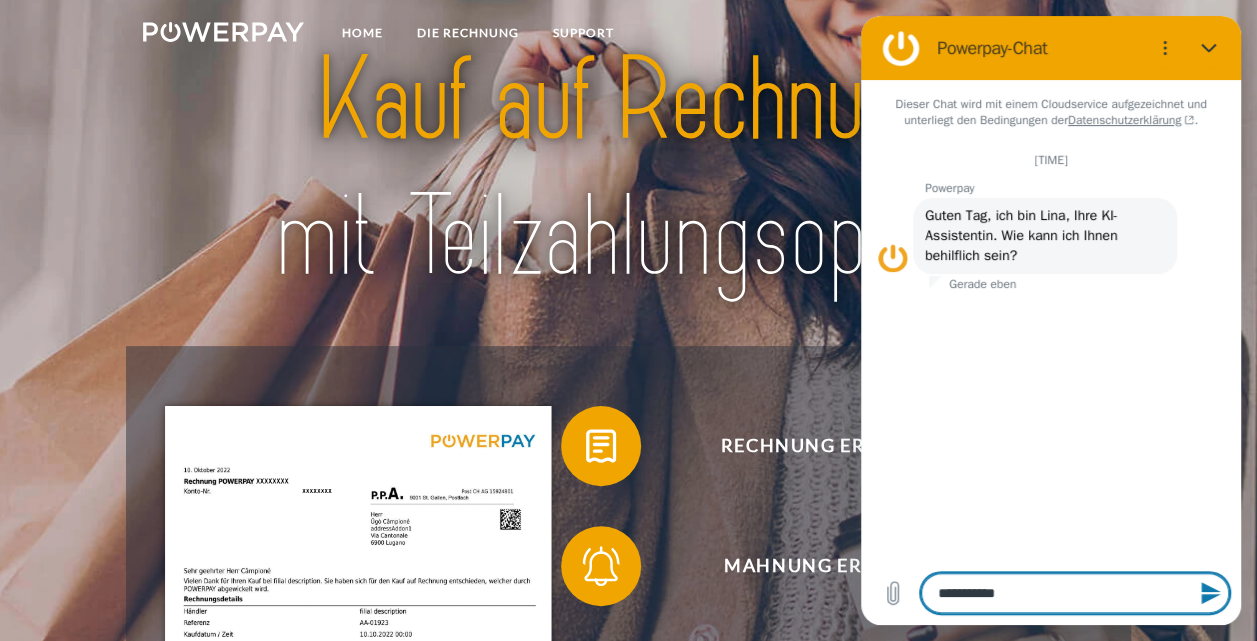 type on "**********" 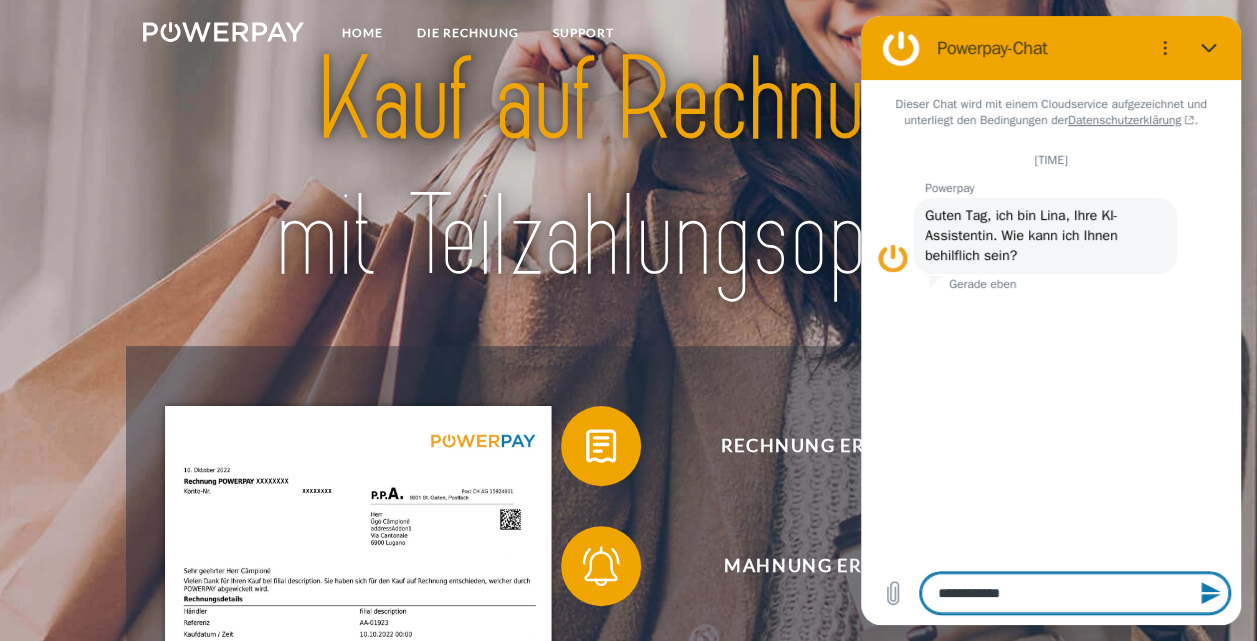 type on "**********" 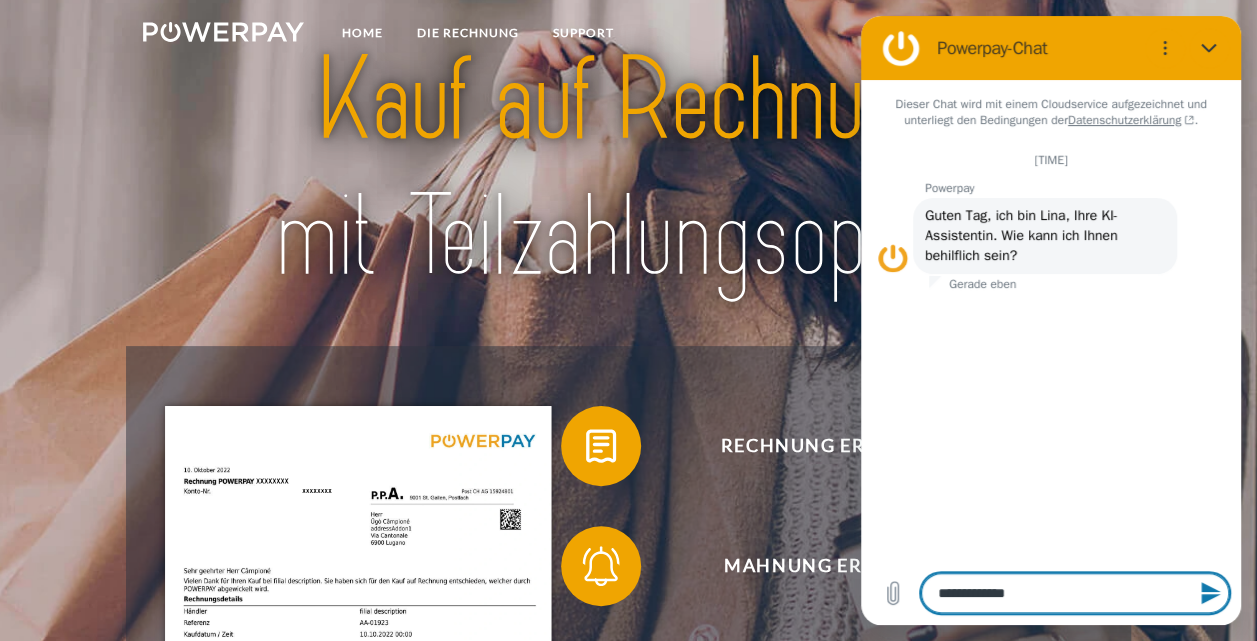 type on "**********" 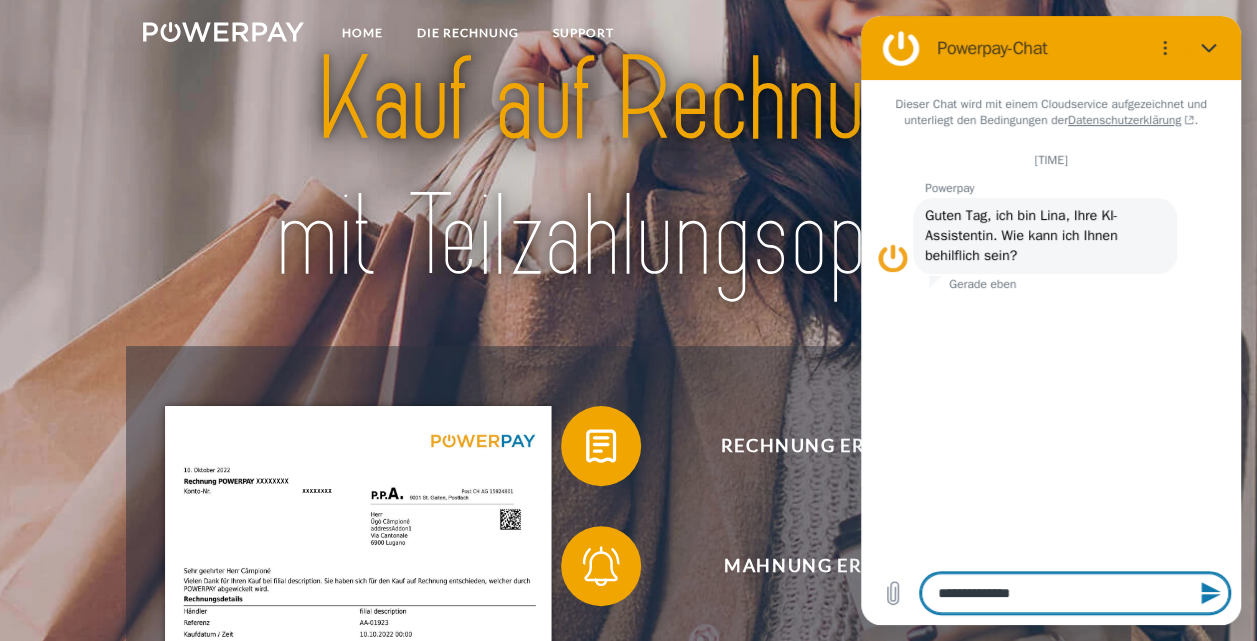 type on "**********" 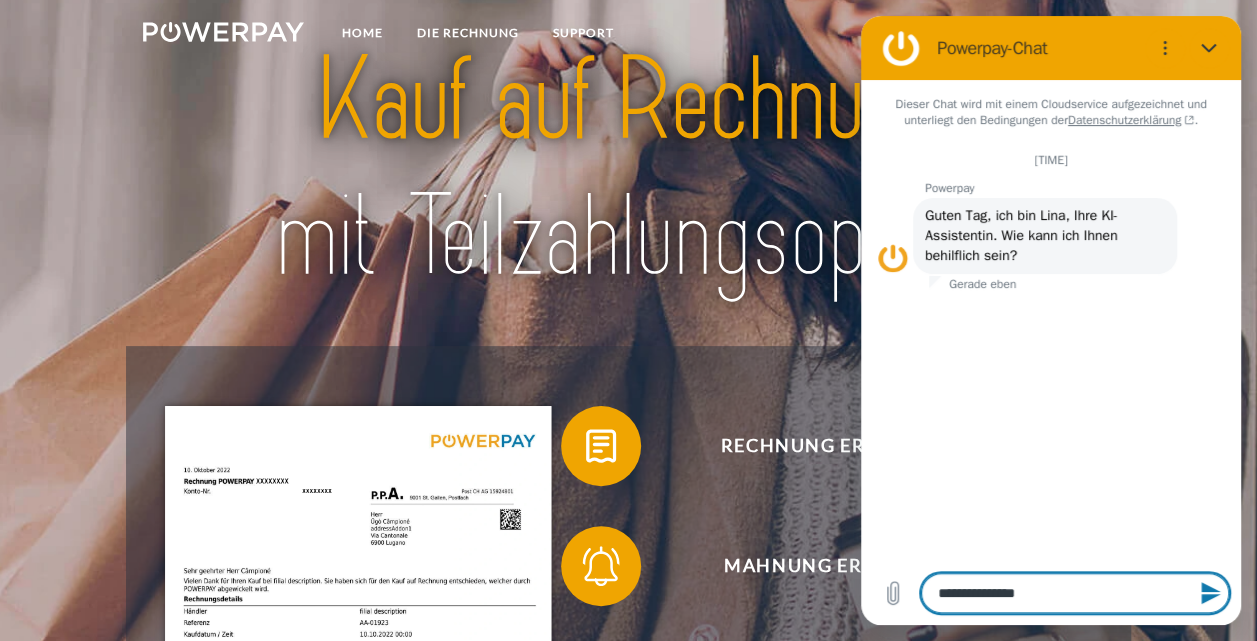 type on "**********" 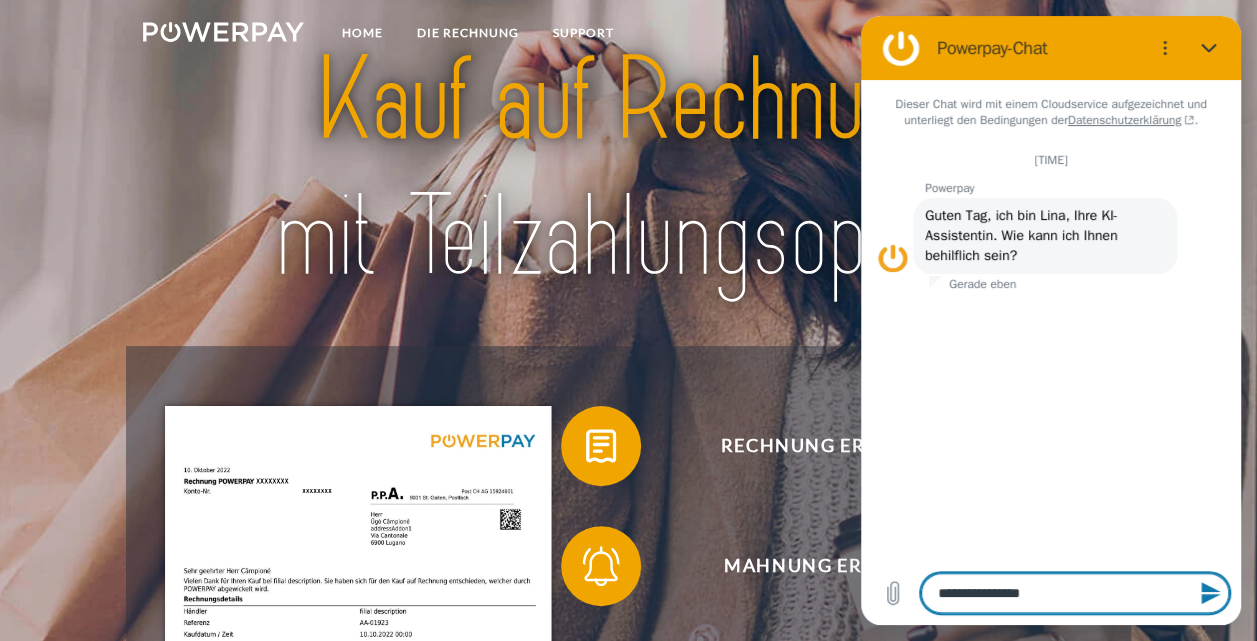 type on "**********" 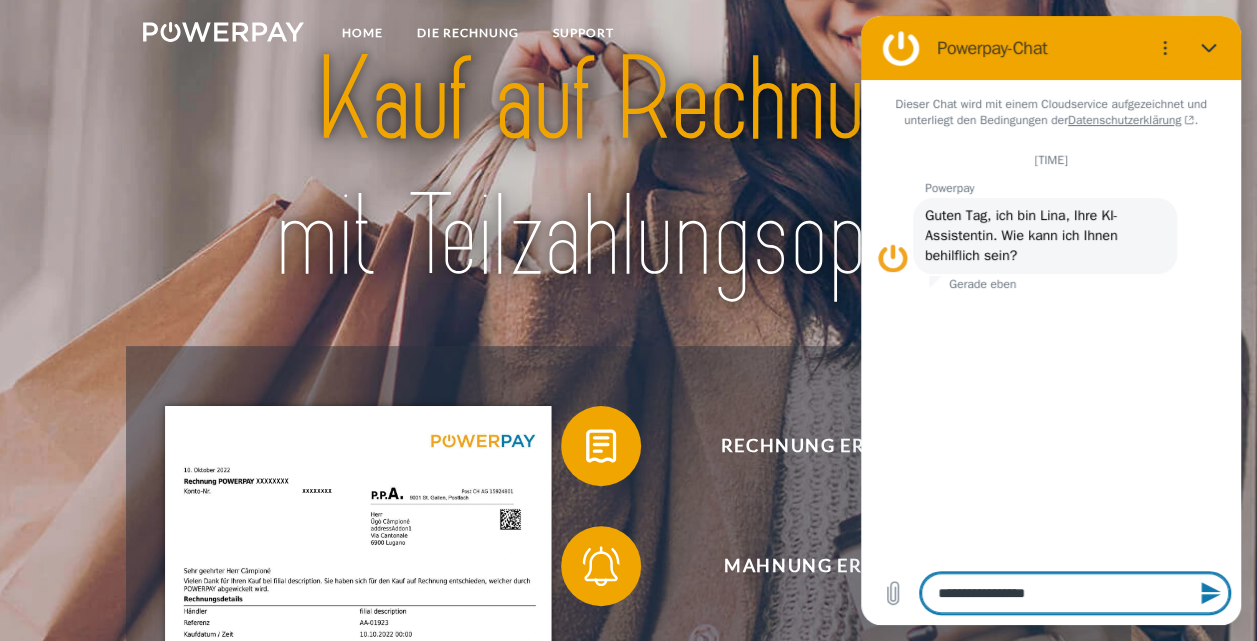 type on "**********" 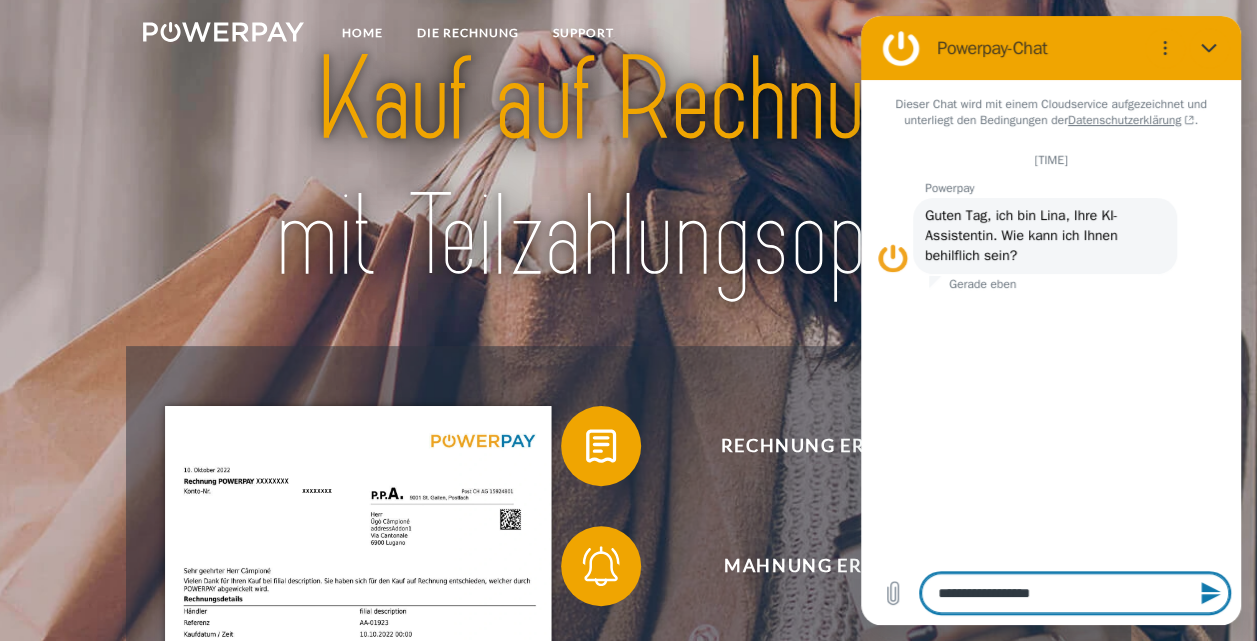 type on "**********" 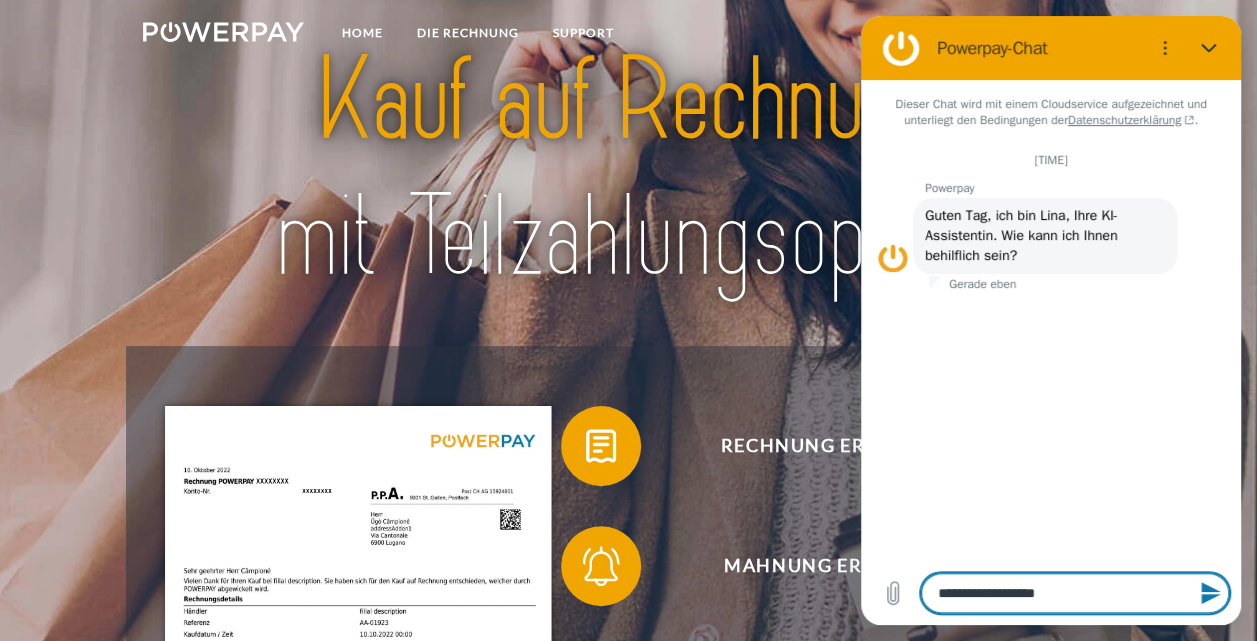 type on "**********" 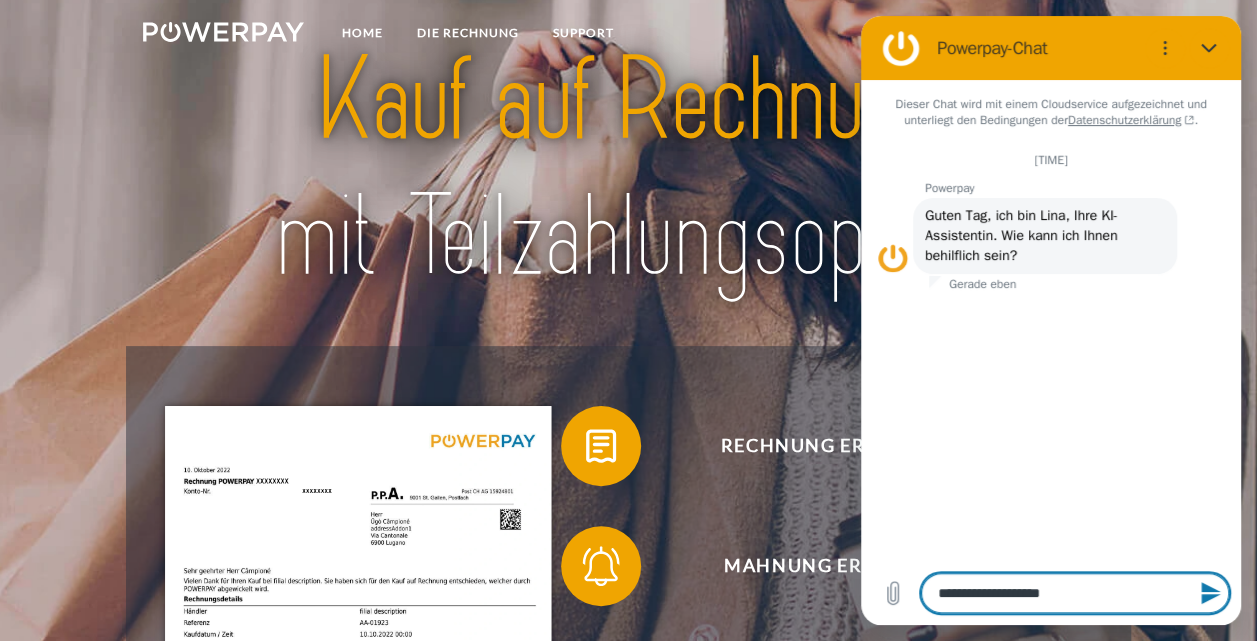 type on "**********" 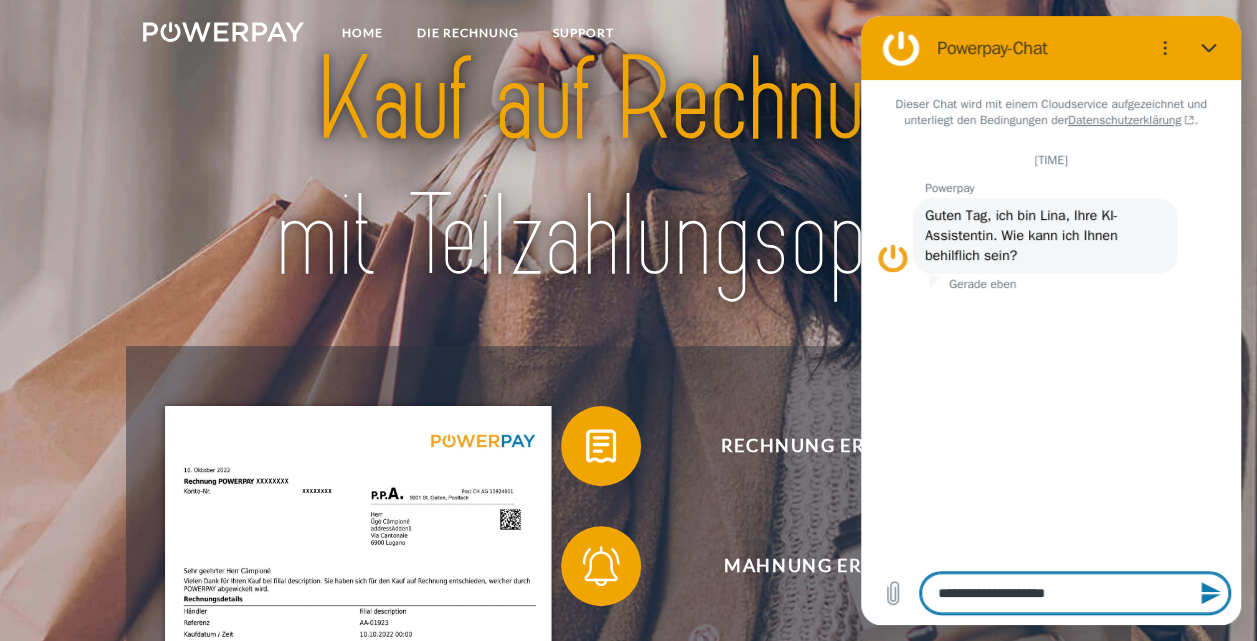 type on "**********" 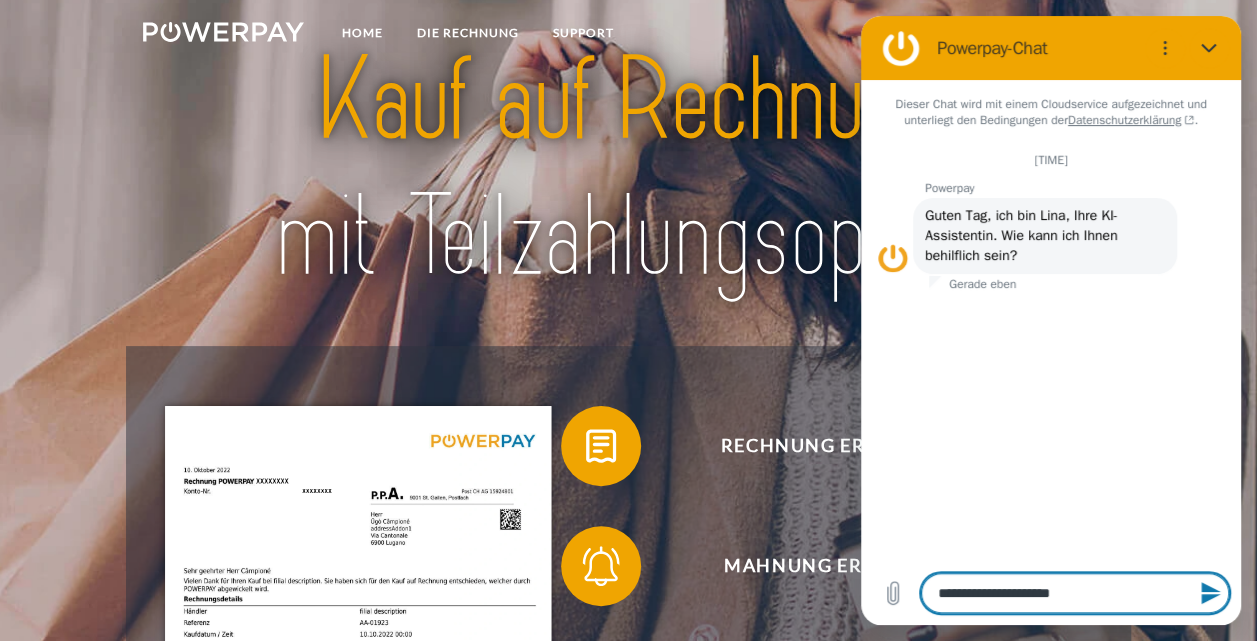 type on "**********" 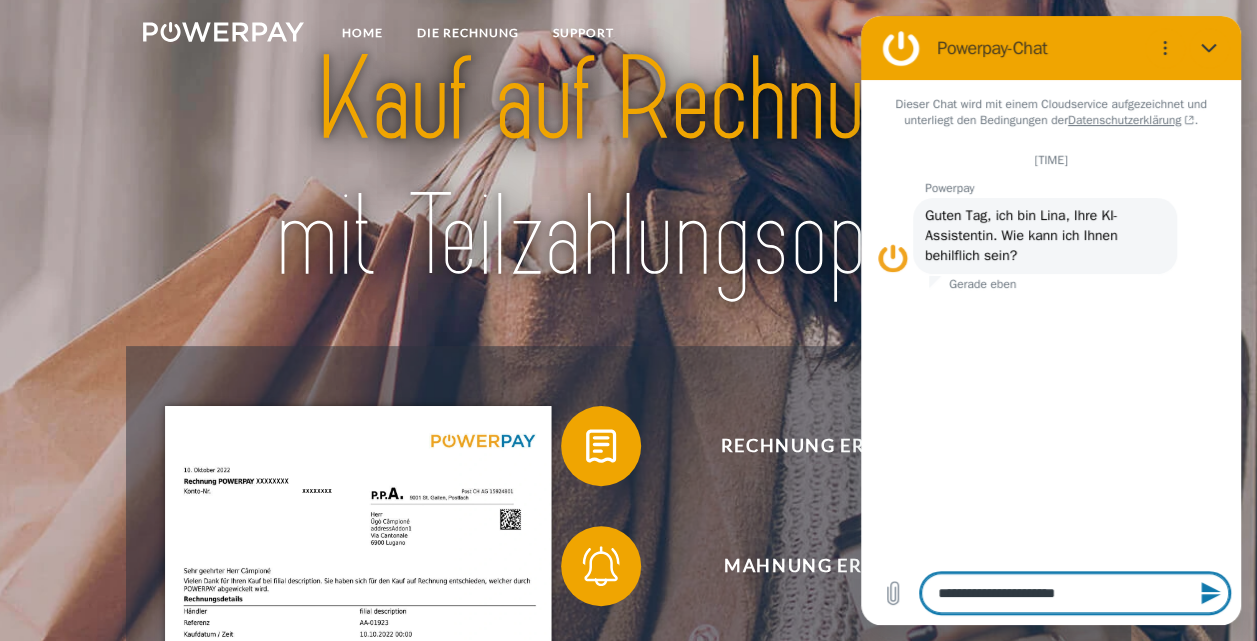 type on "**********" 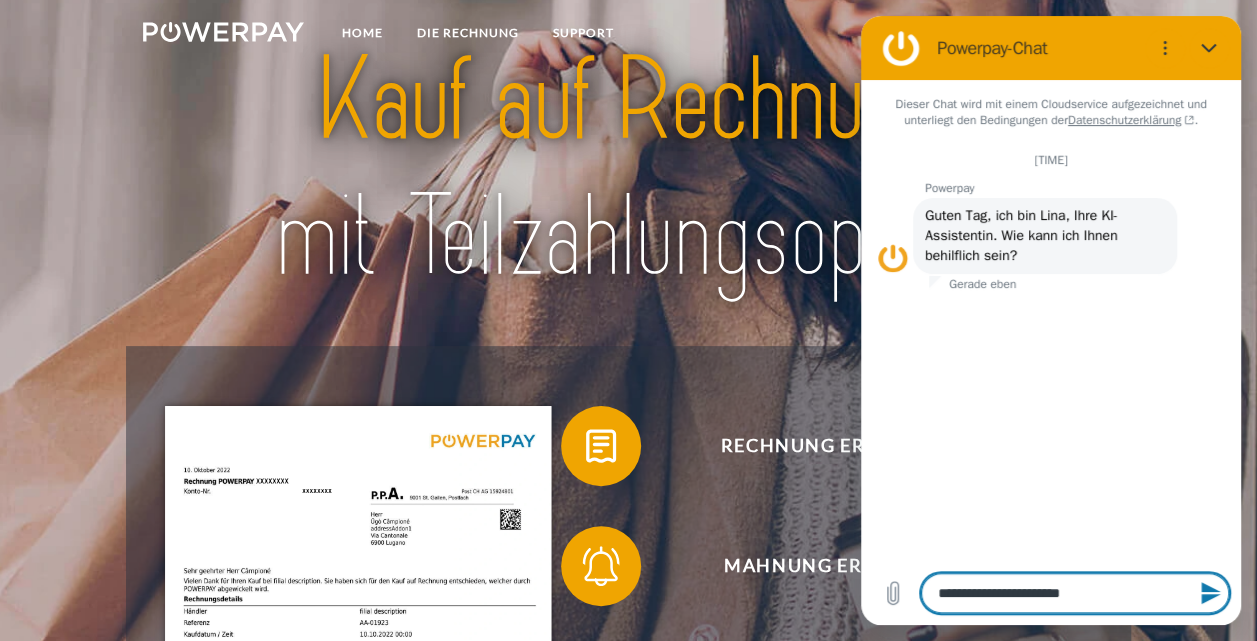 type on "**********" 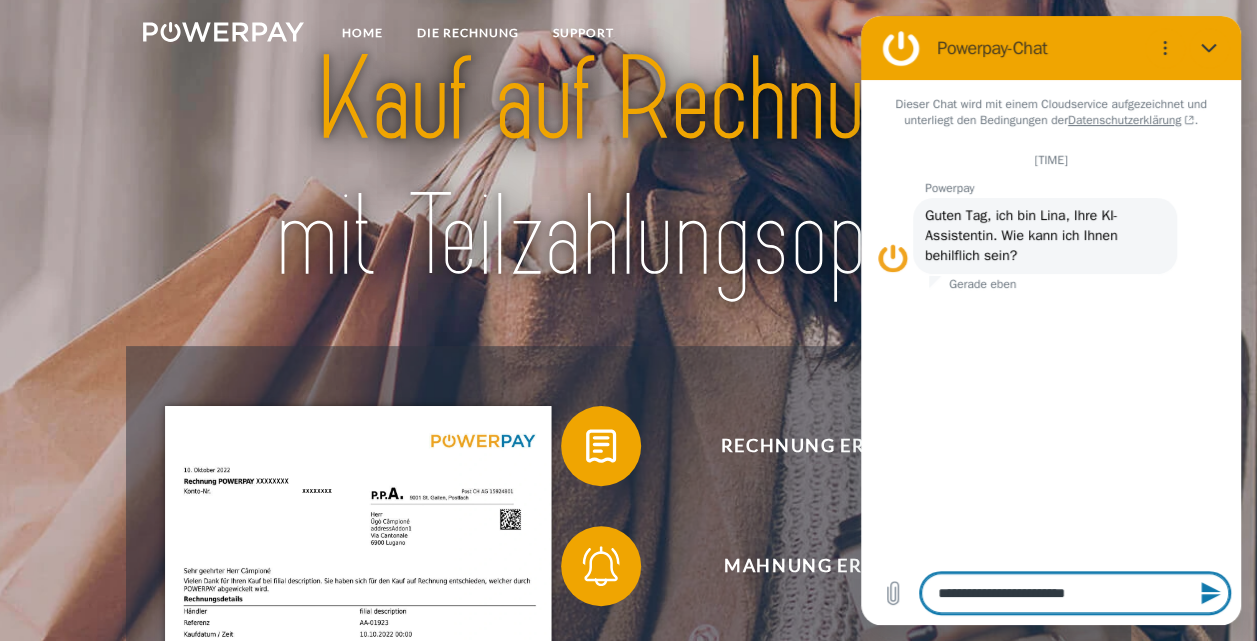 type on "**********" 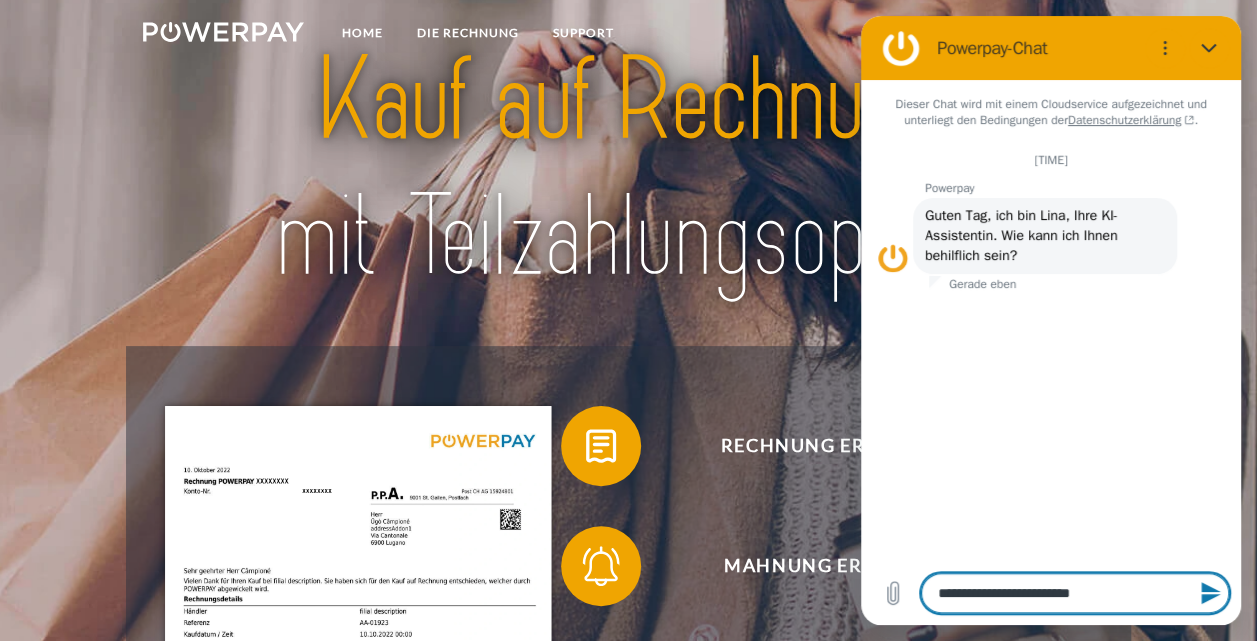 type on "**********" 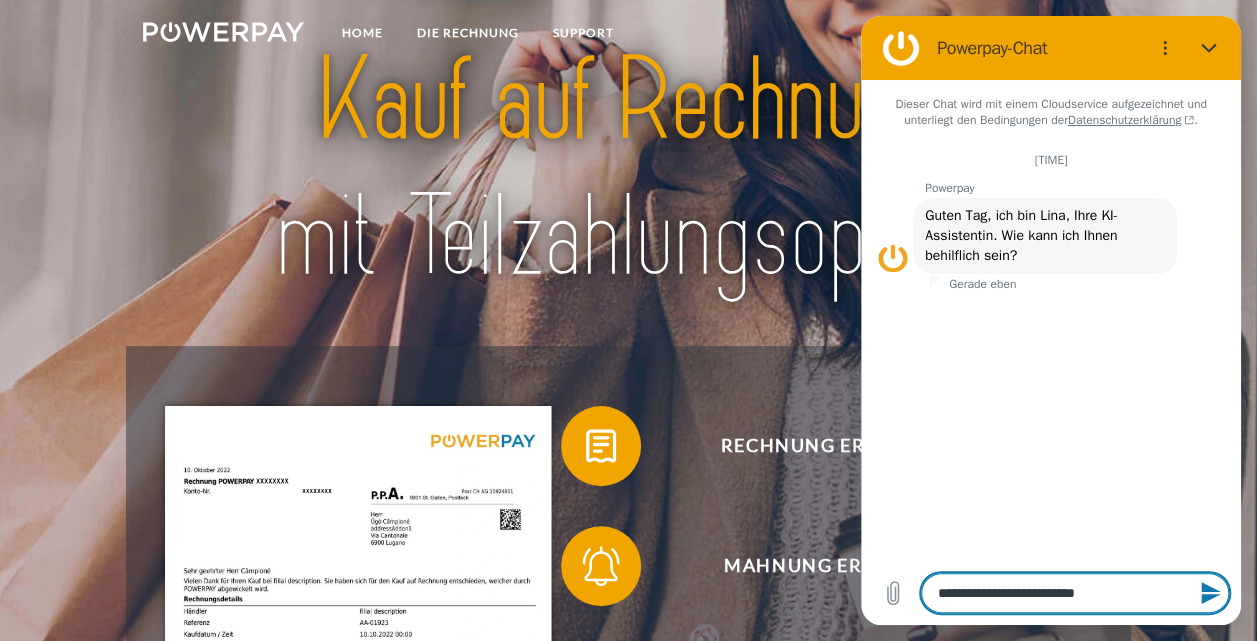 type 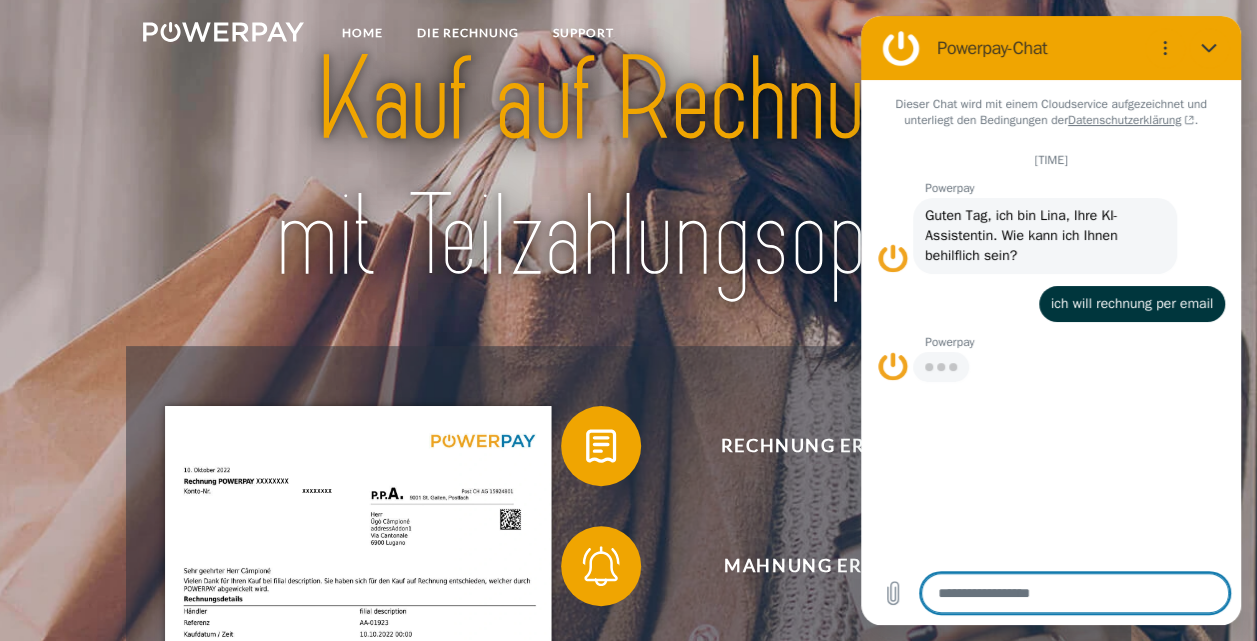 type on "*" 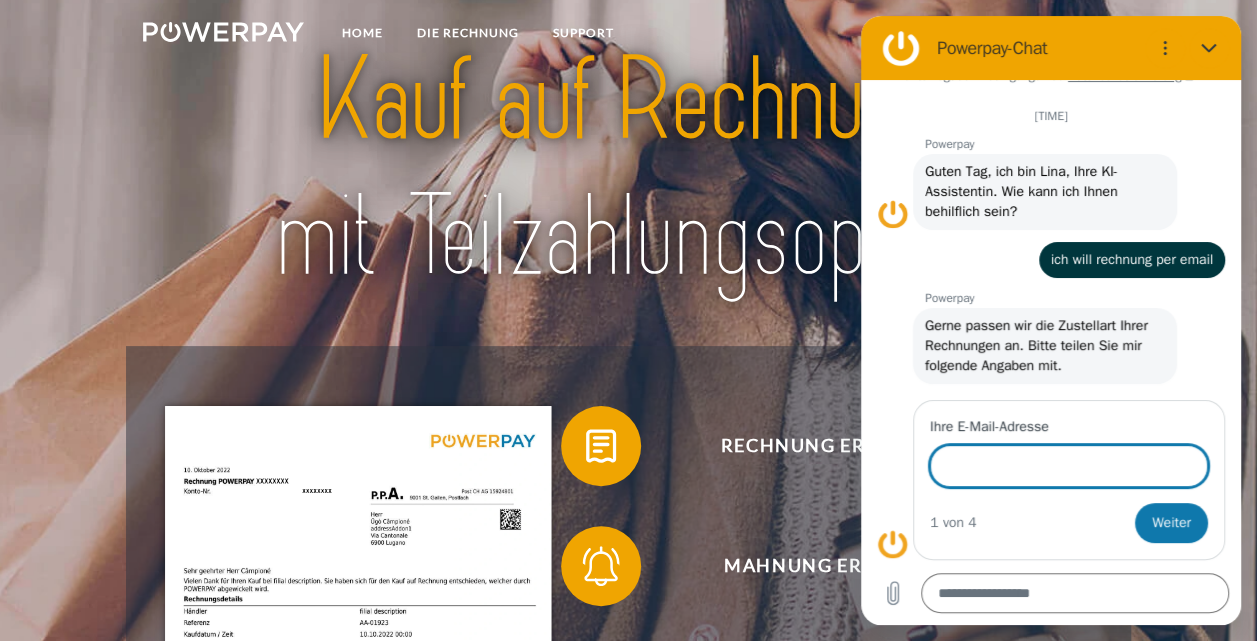 scroll, scrollTop: 42, scrollLeft: 0, axis: vertical 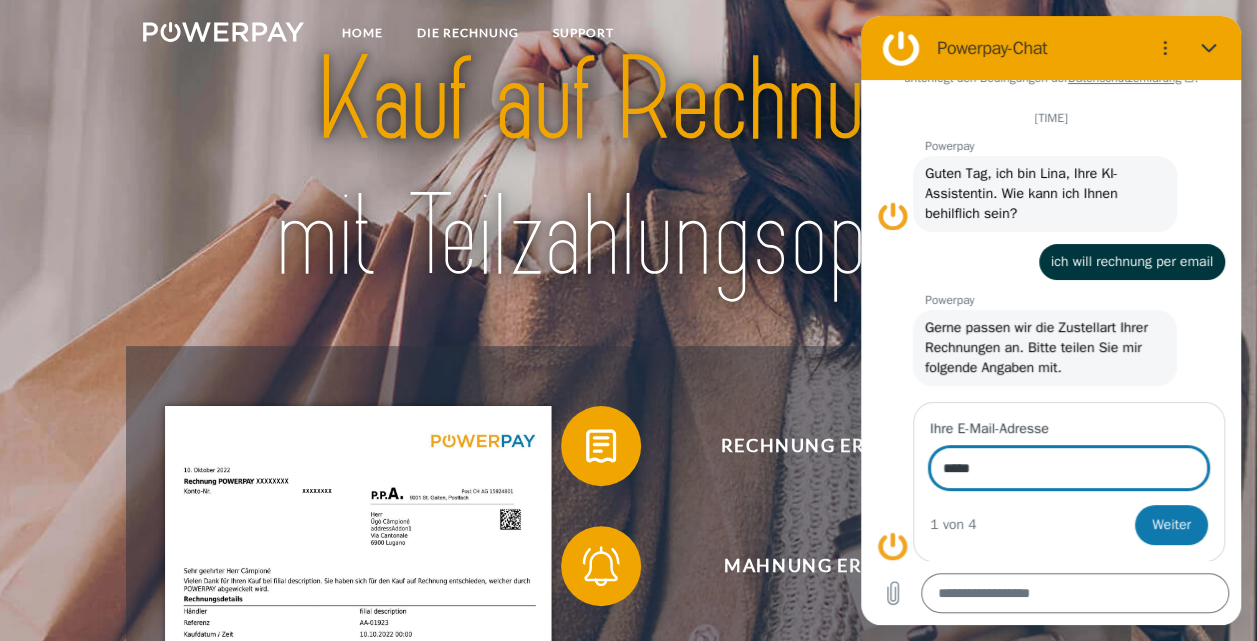 type on "**********" 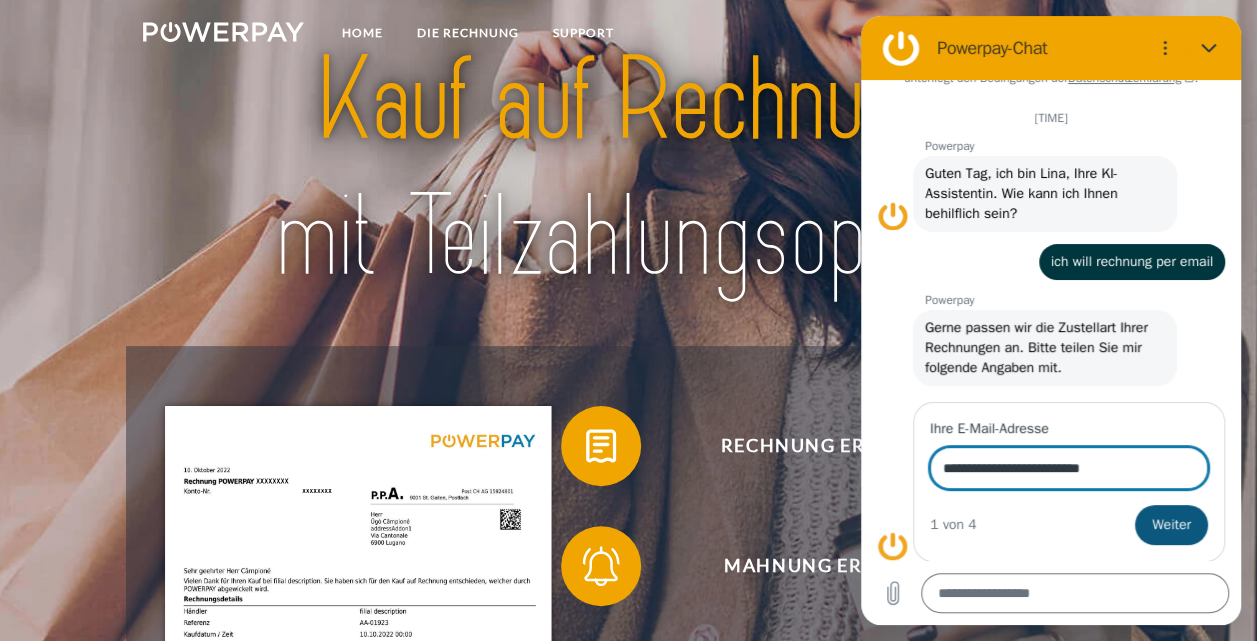 click on "Weiter" at bounding box center (1171, 525) 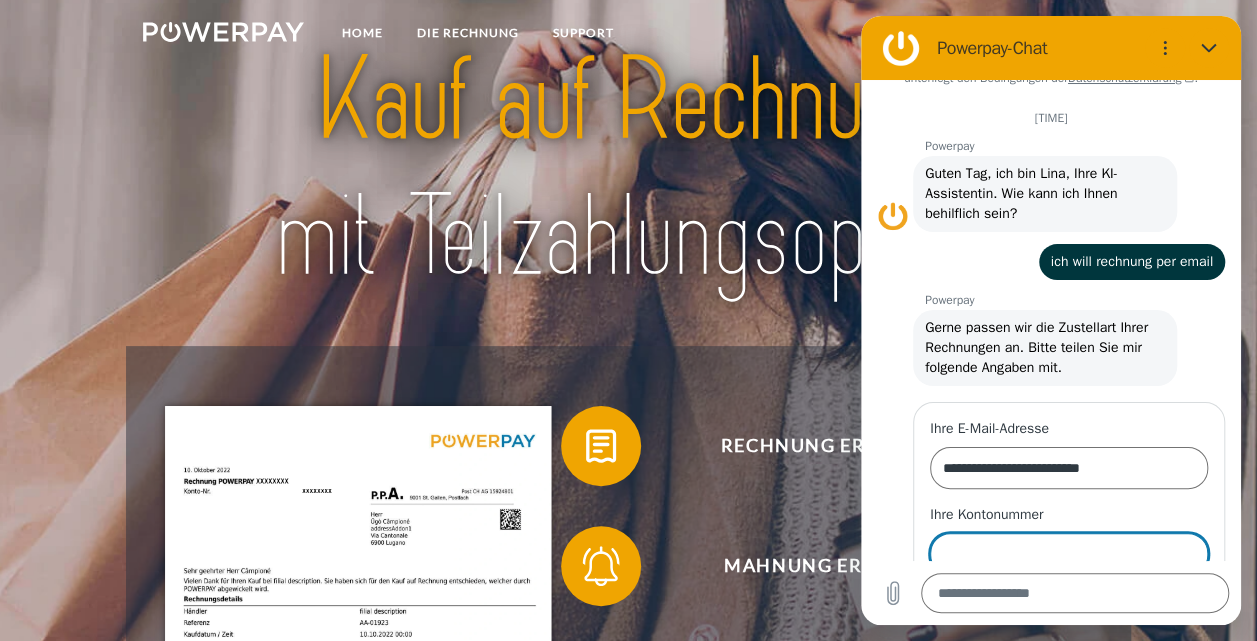 scroll, scrollTop: 128, scrollLeft: 0, axis: vertical 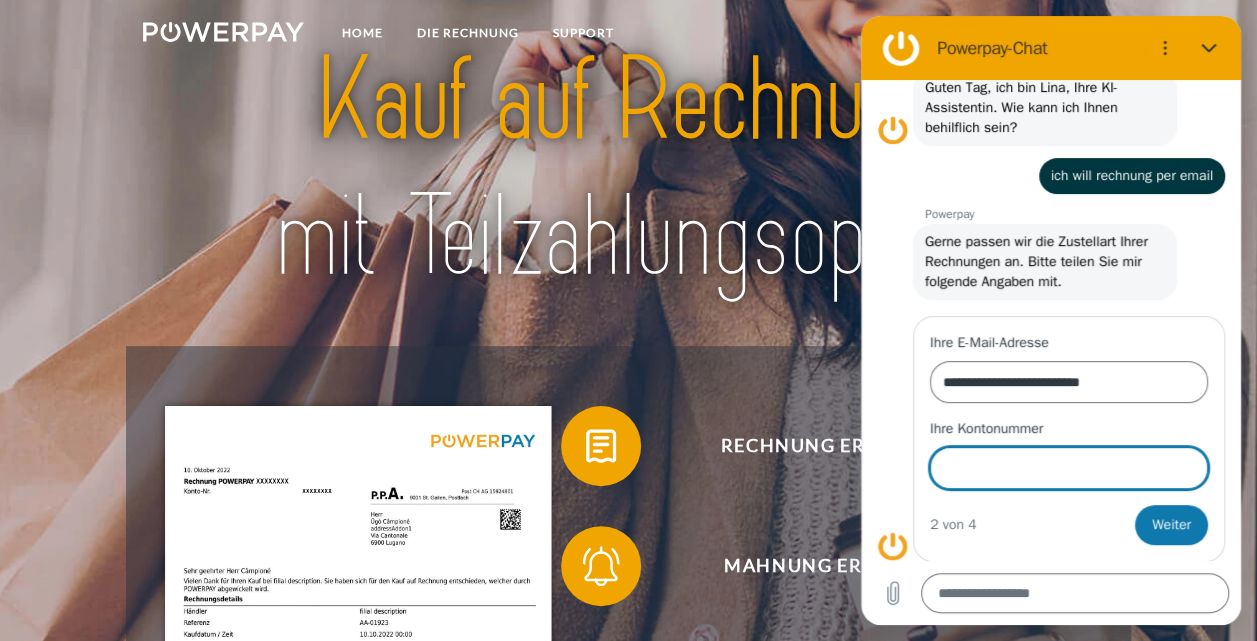 type on "*" 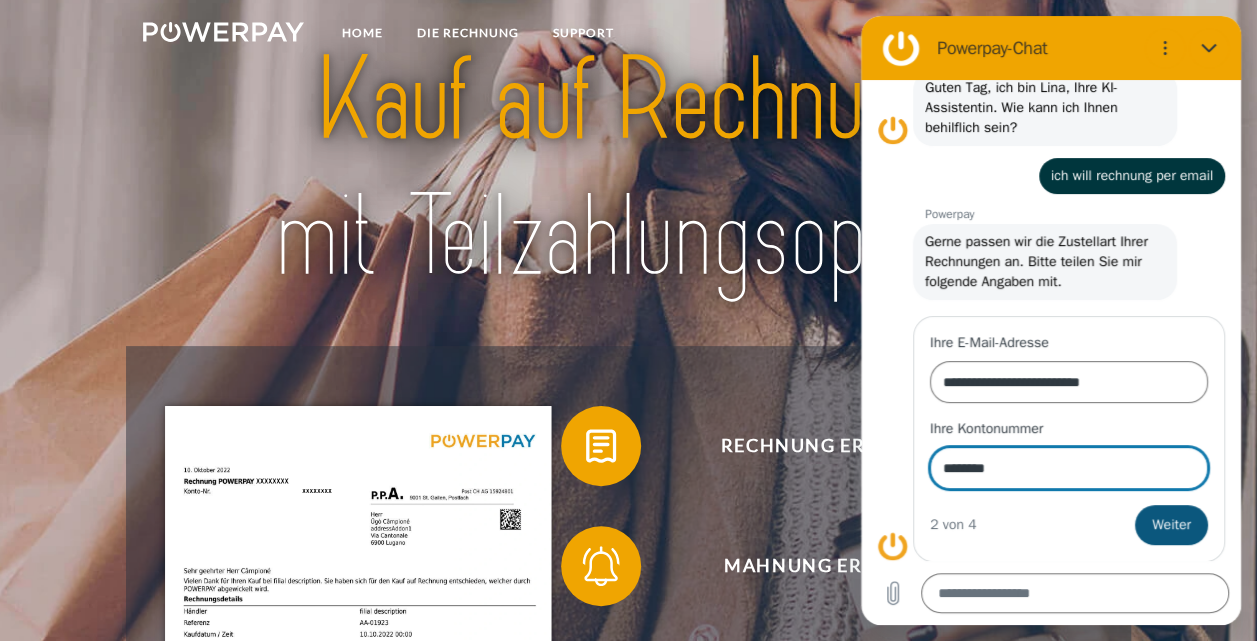 type on "********" 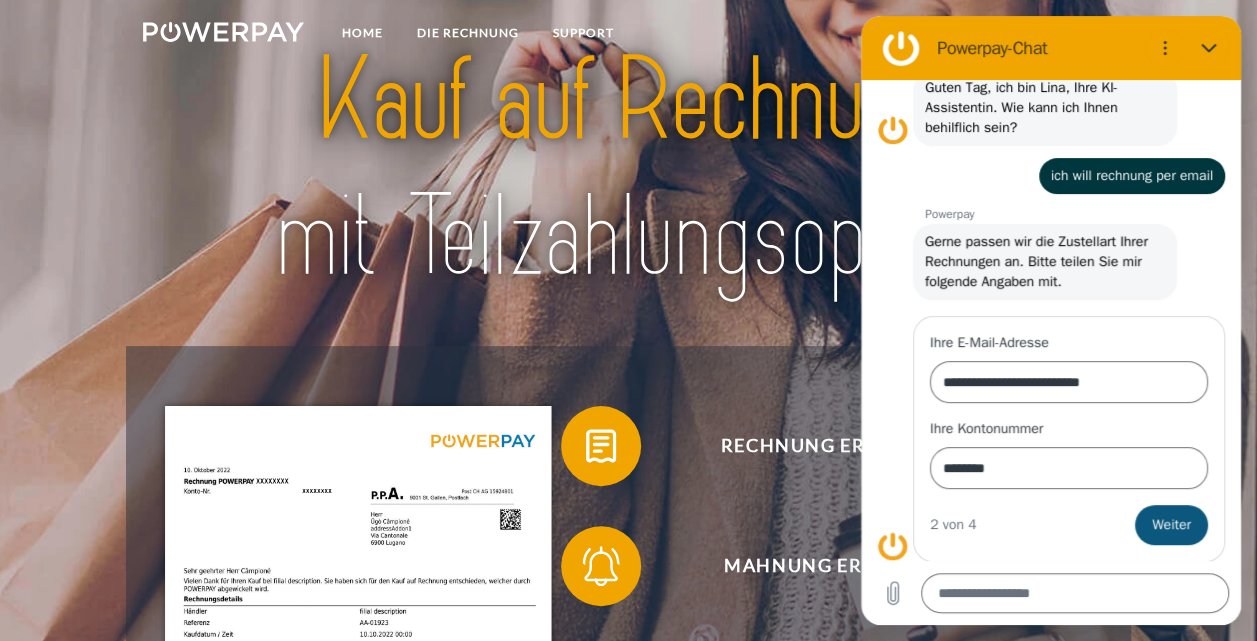 click on "Weiter" at bounding box center (1171, 525) 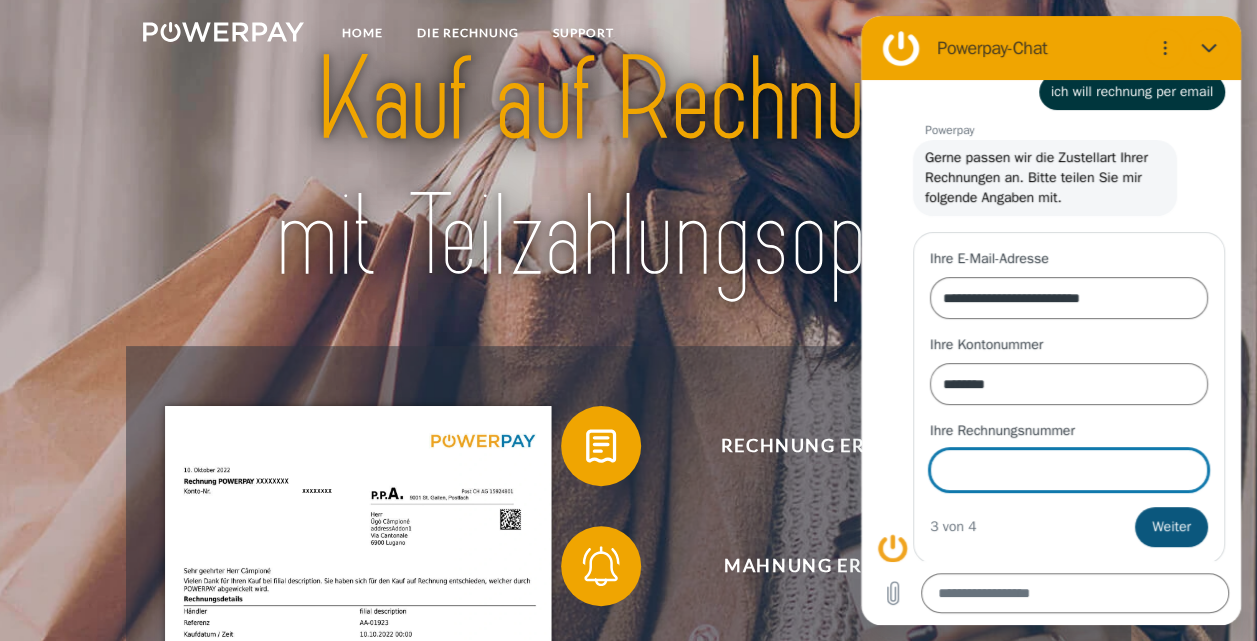 scroll, scrollTop: 213, scrollLeft: 0, axis: vertical 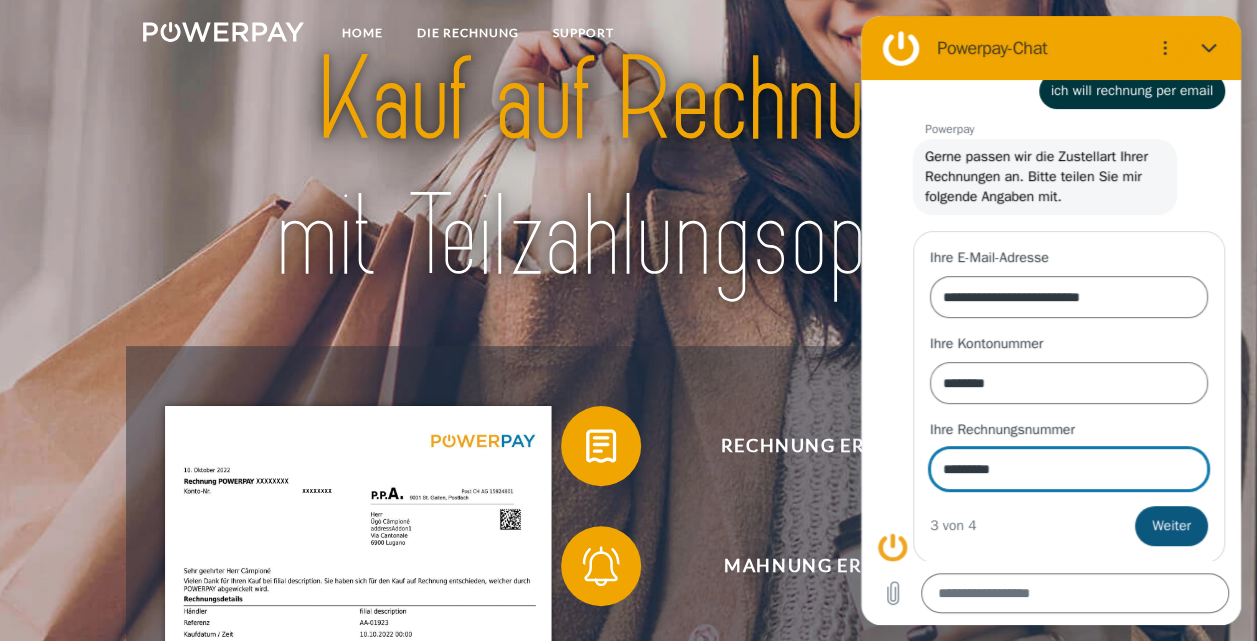 type on "*********" 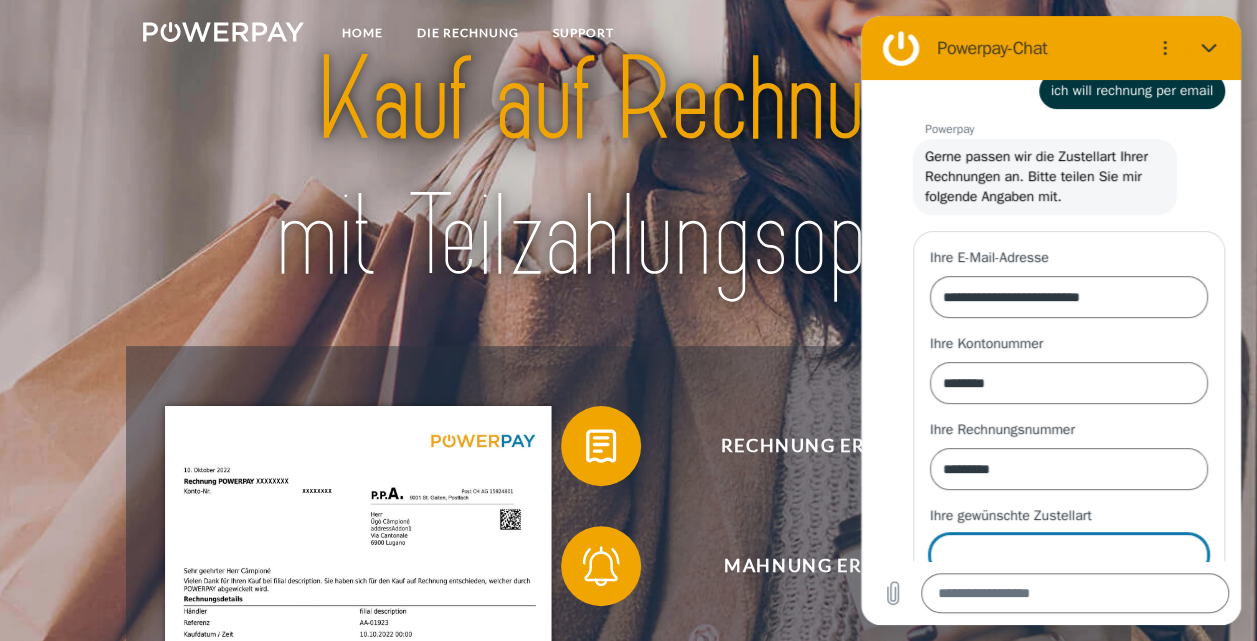 scroll, scrollTop: 298, scrollLeft: 0, axis: vertical 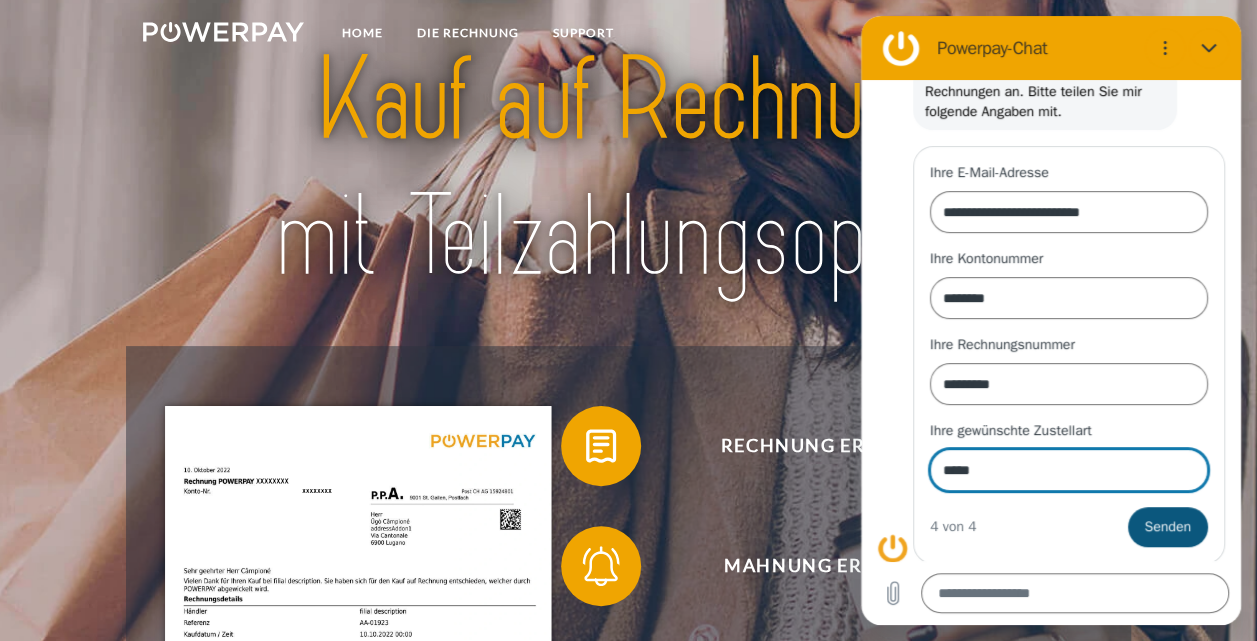type on "*****" 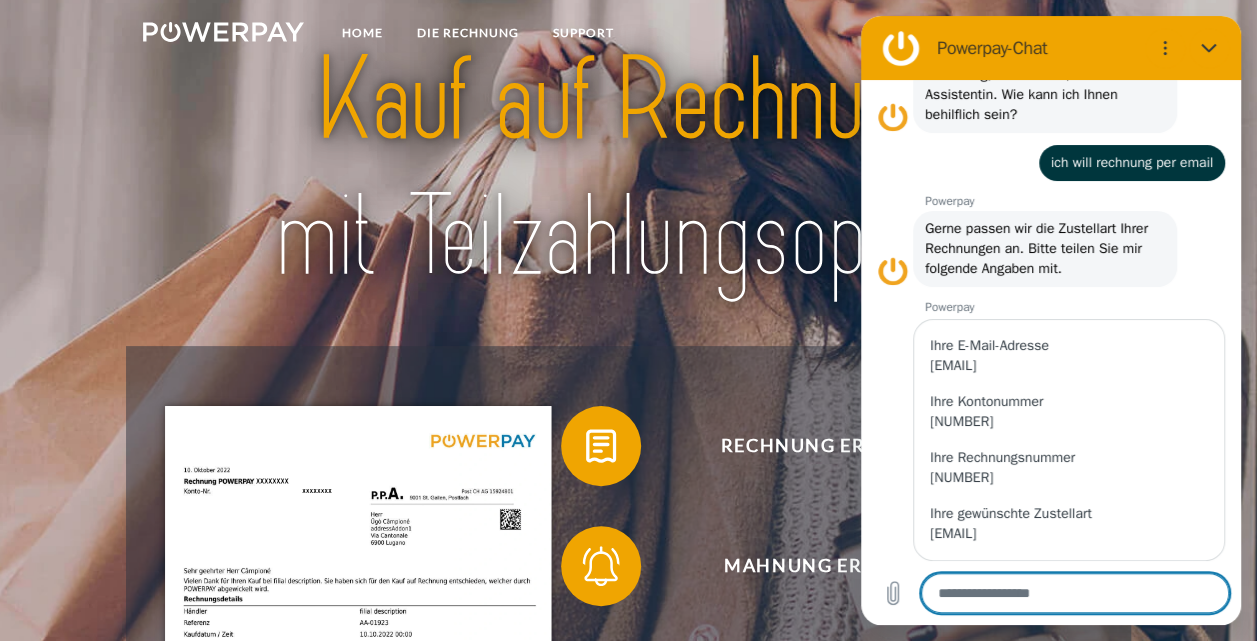 scroll, scrollTop: 185, scrollLeft: 0, axis: vertical 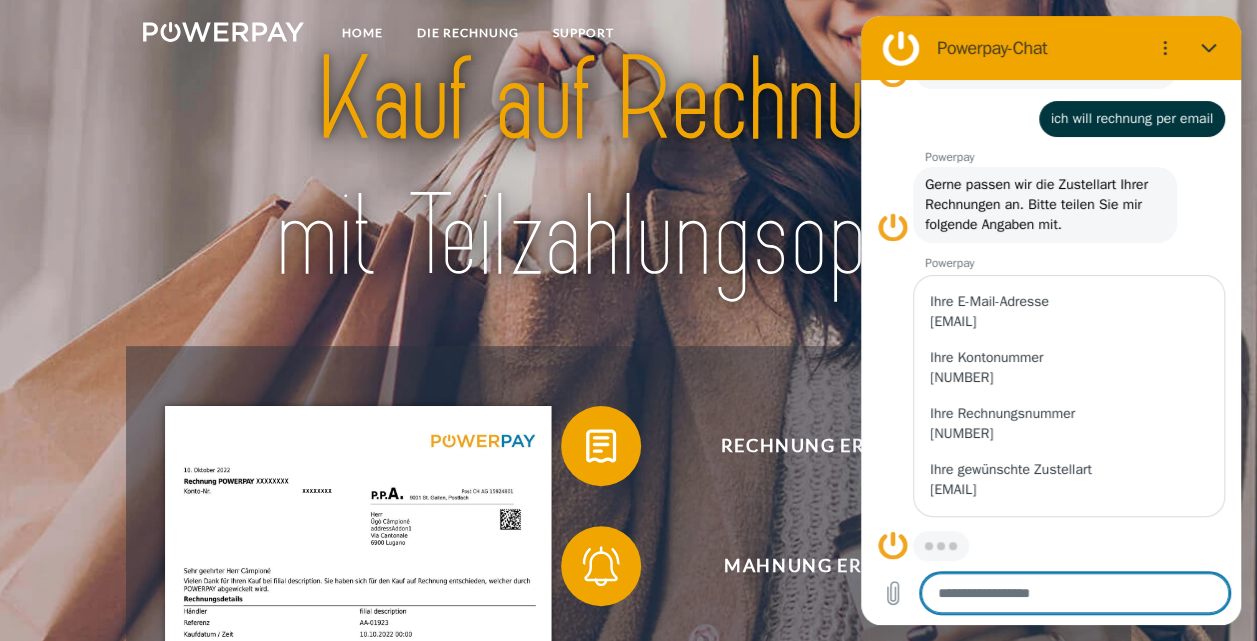 type on "*" 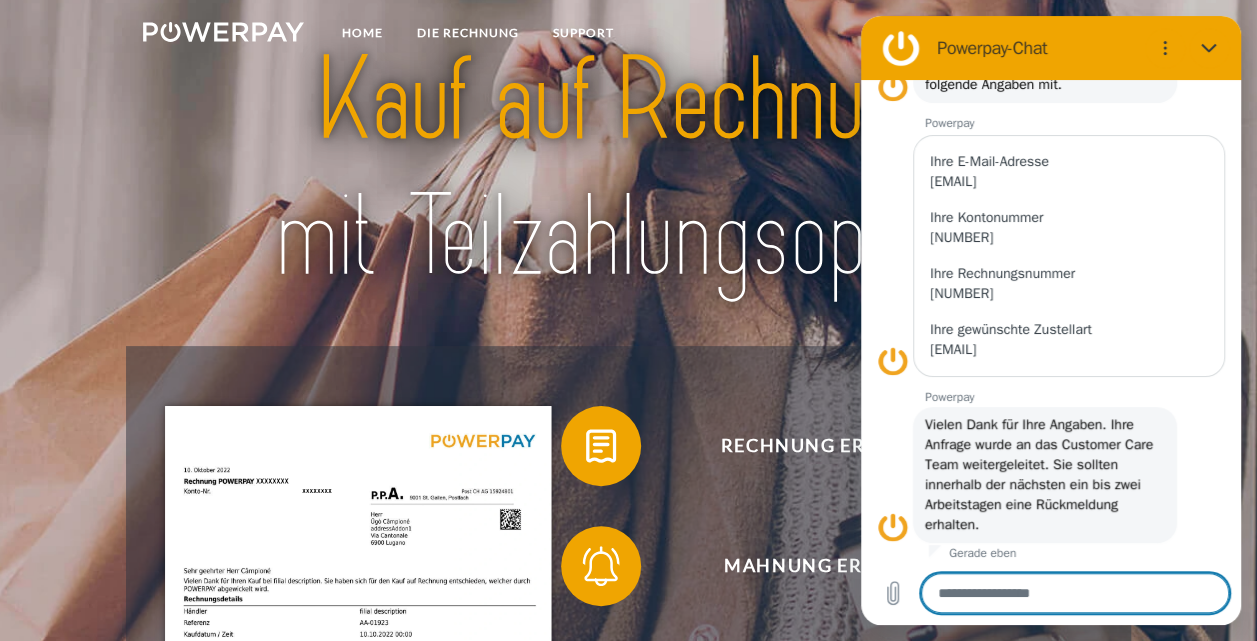 scroll, scrollTop: 329, scrollLeft: 0, axis: vertical 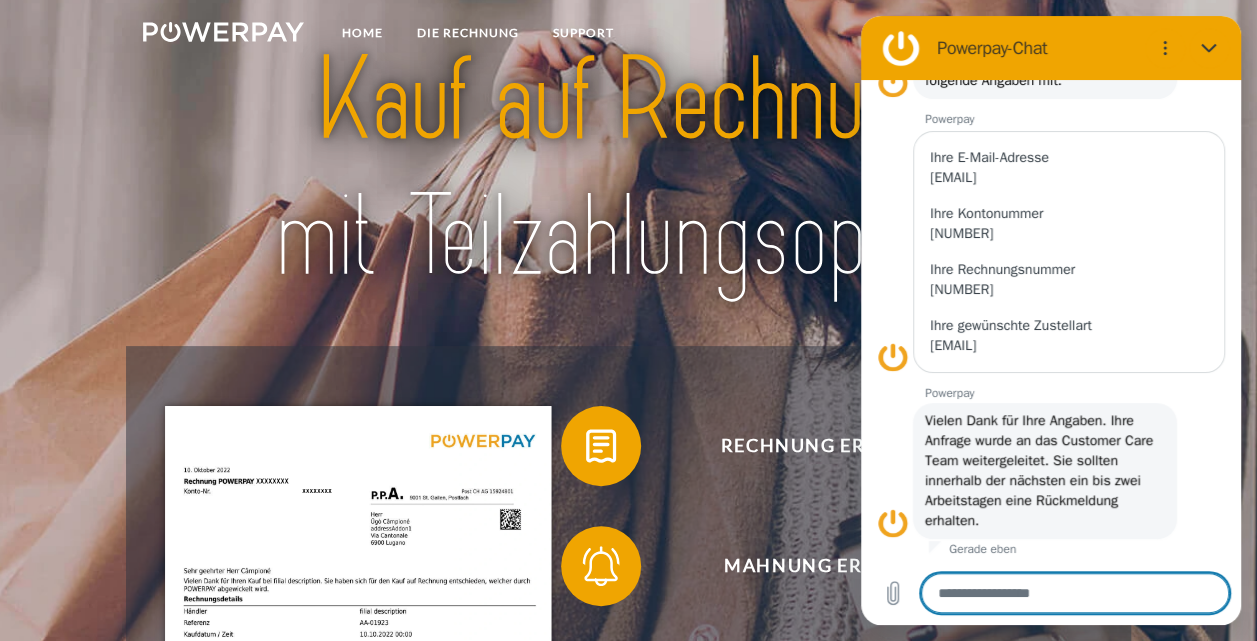 type on "*" 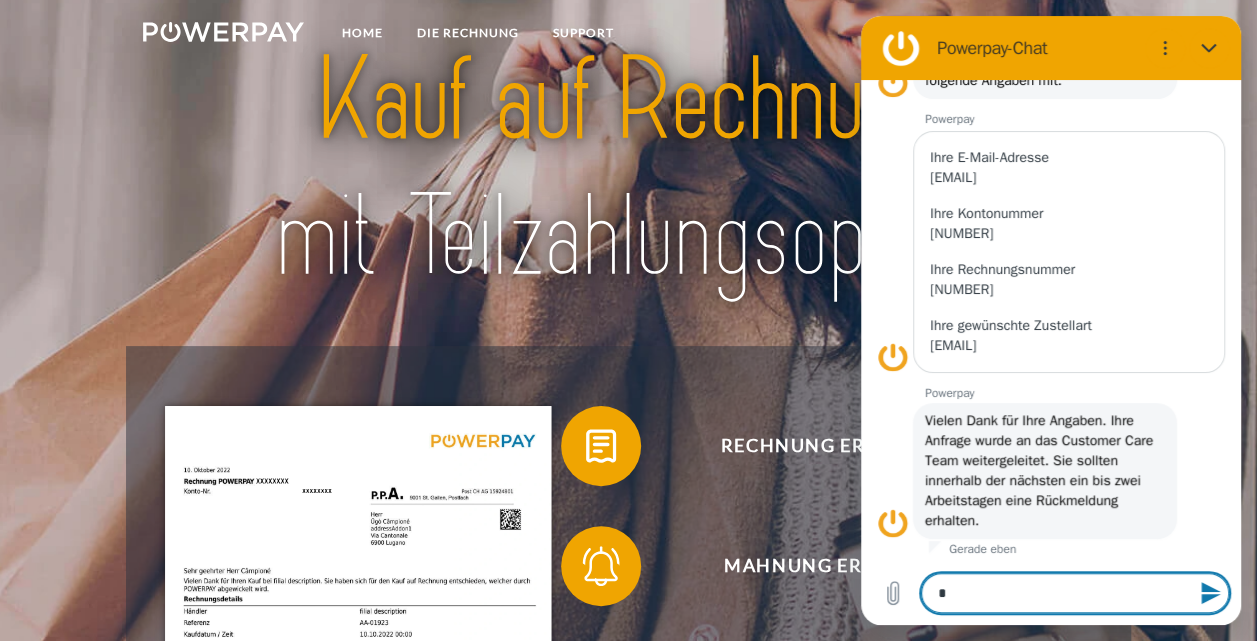 type on "**" 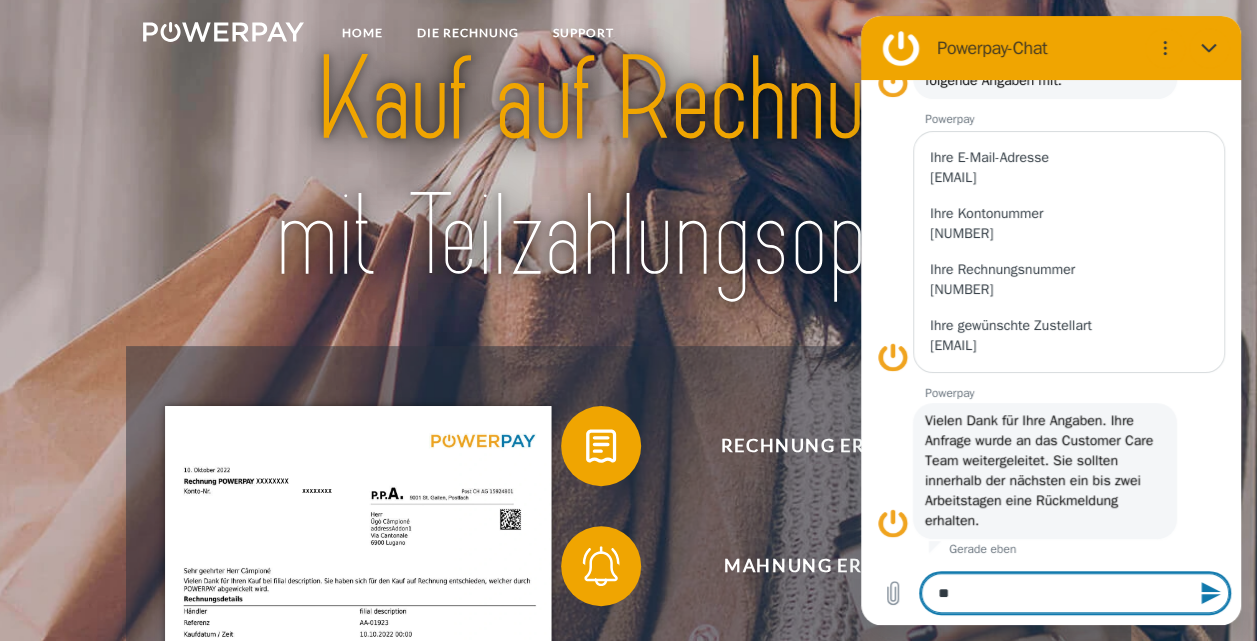 type on "***" 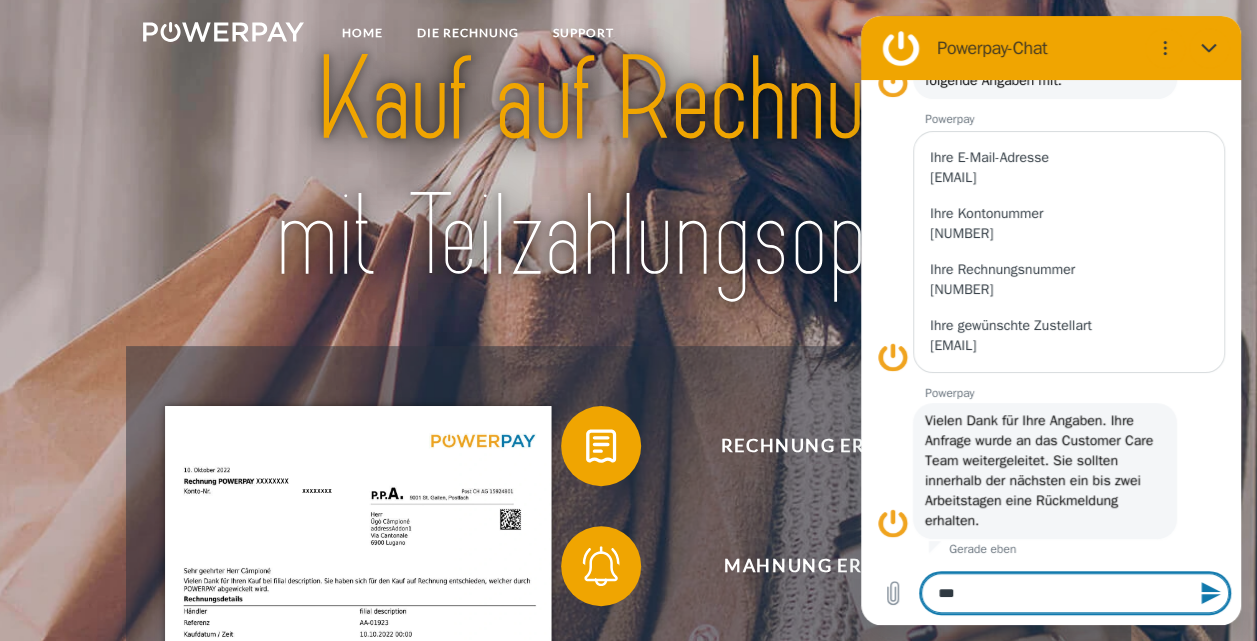 type on "****" 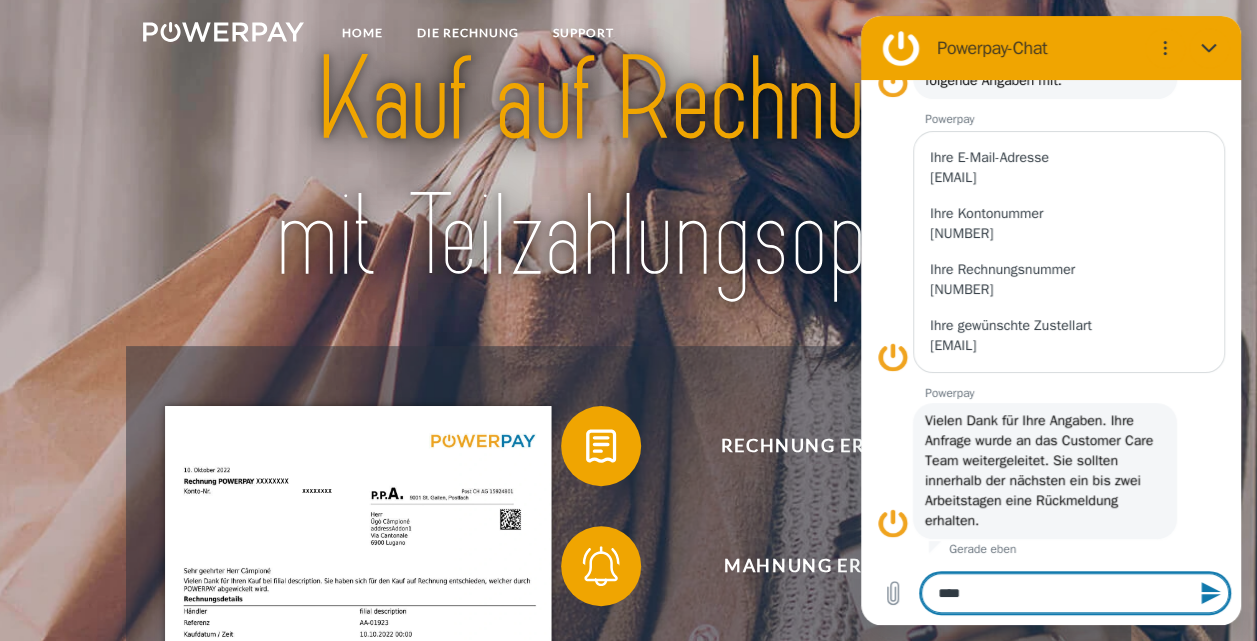 type on "*****" 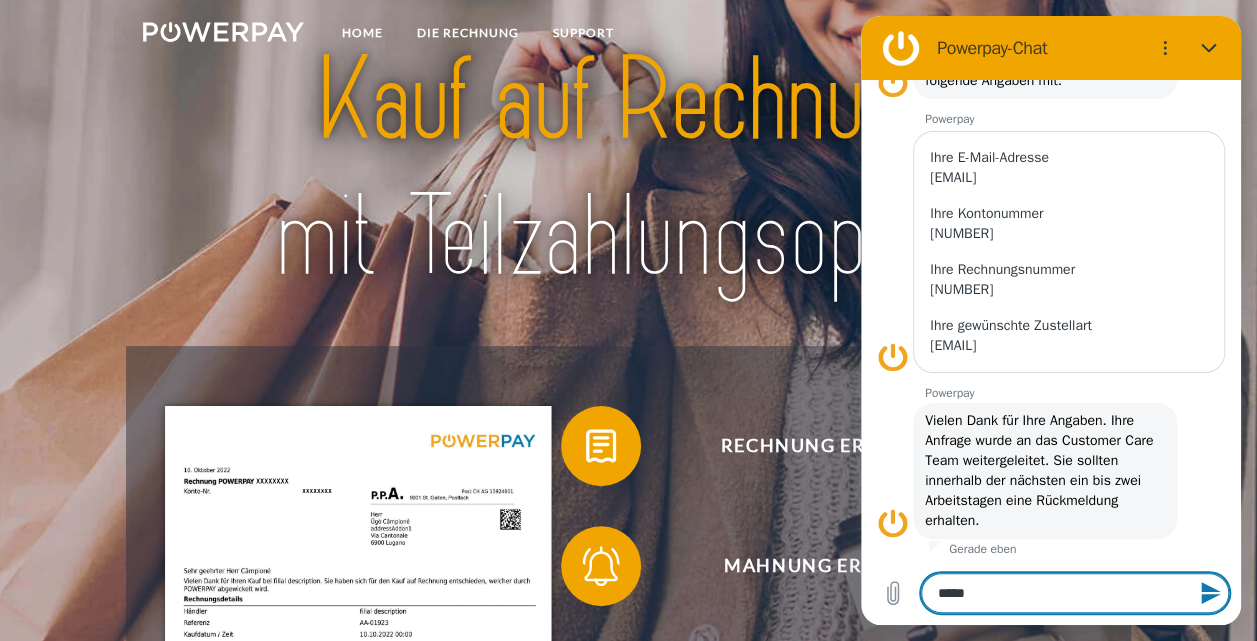 type 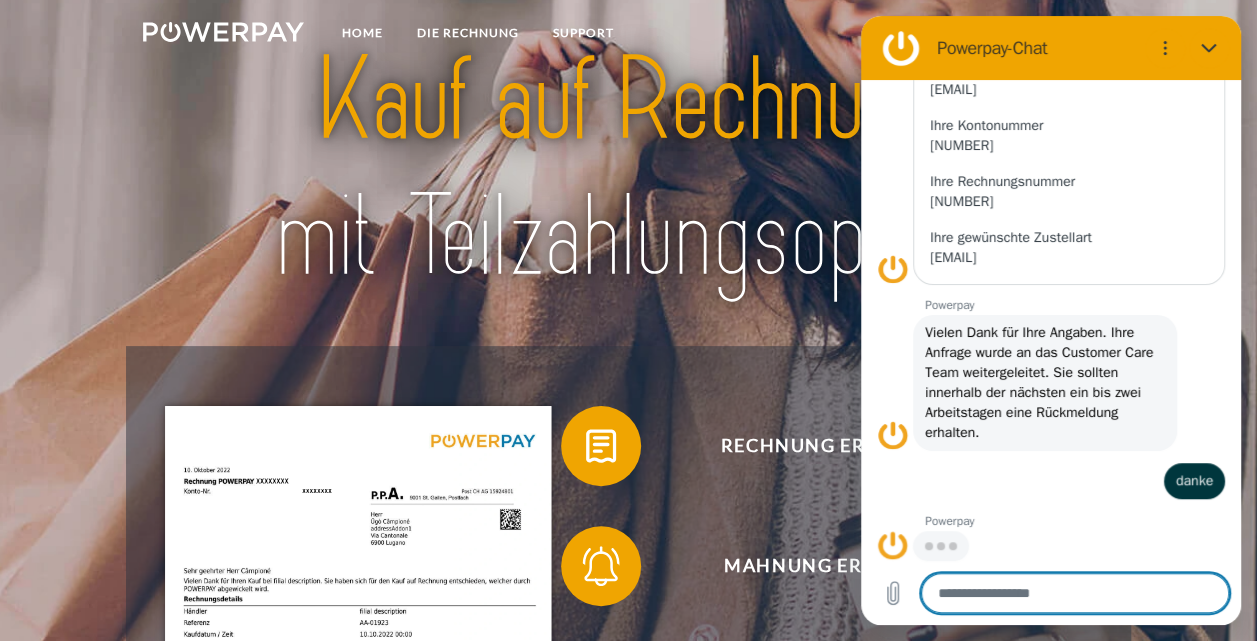 scroll, scrollTop: 415, scrollLeft: 0, axis: vertical 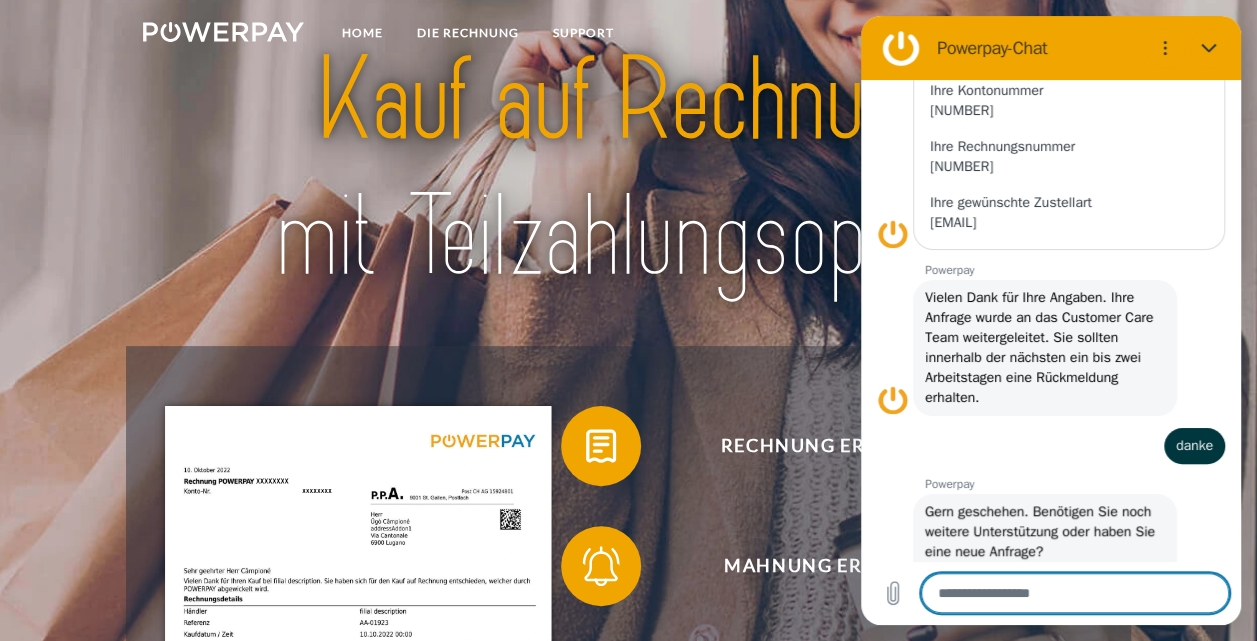 type on "*" 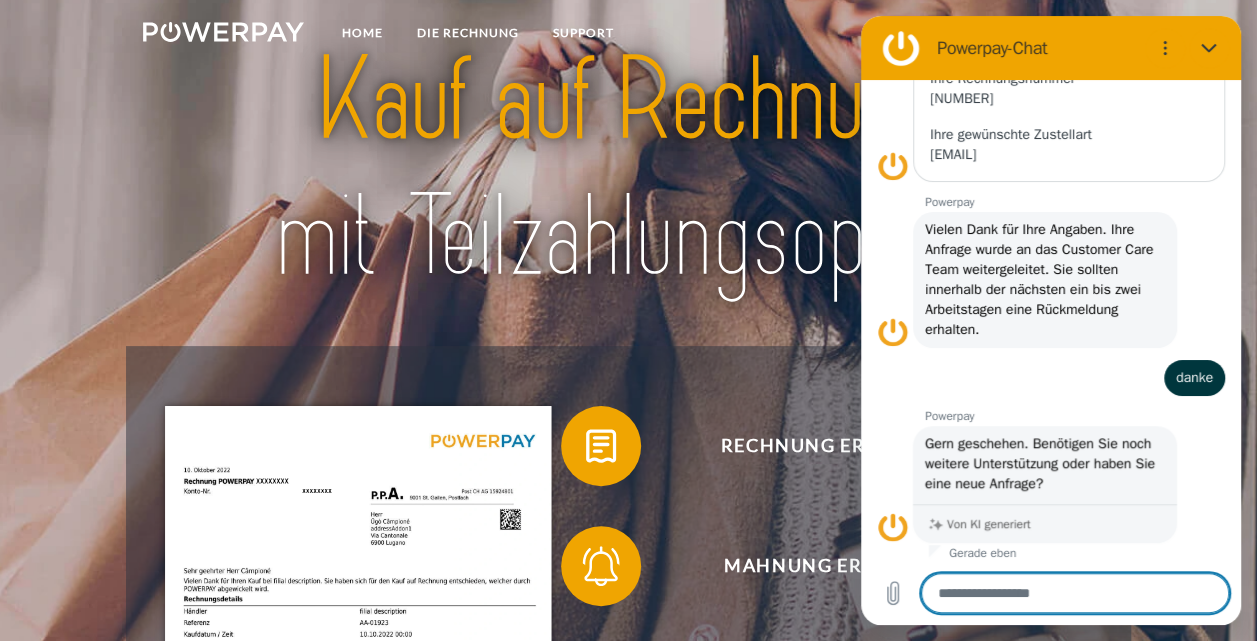 scroll, scrollTop: 524, scrollLeft: 0, axis: vertical 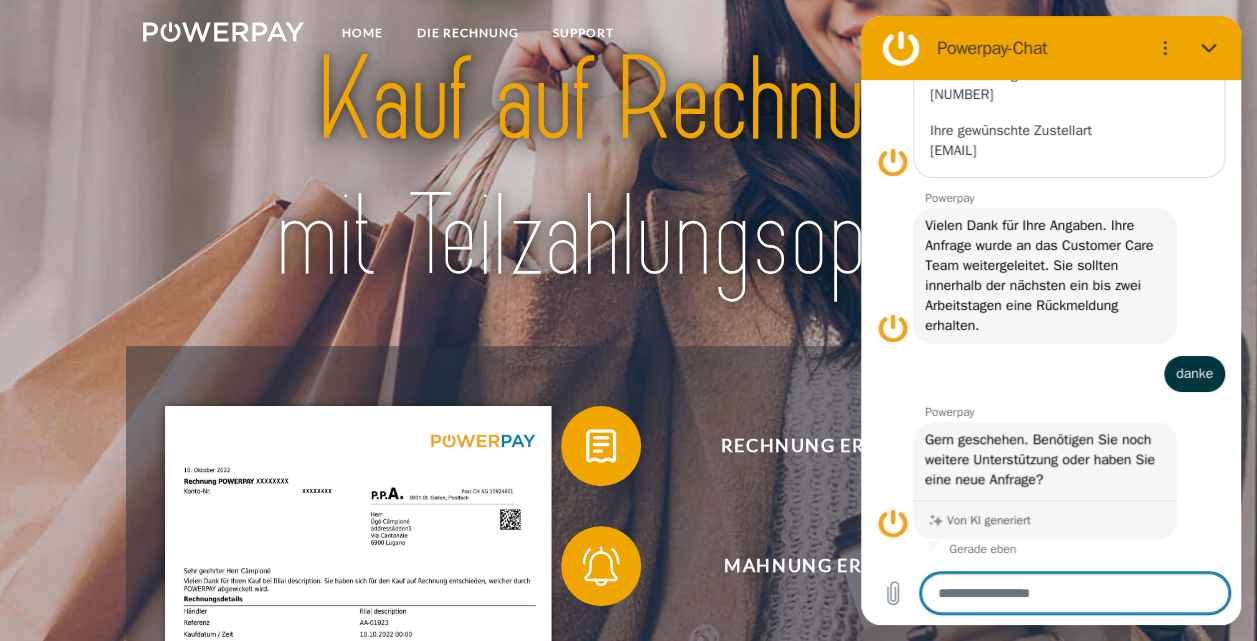 type on "*" 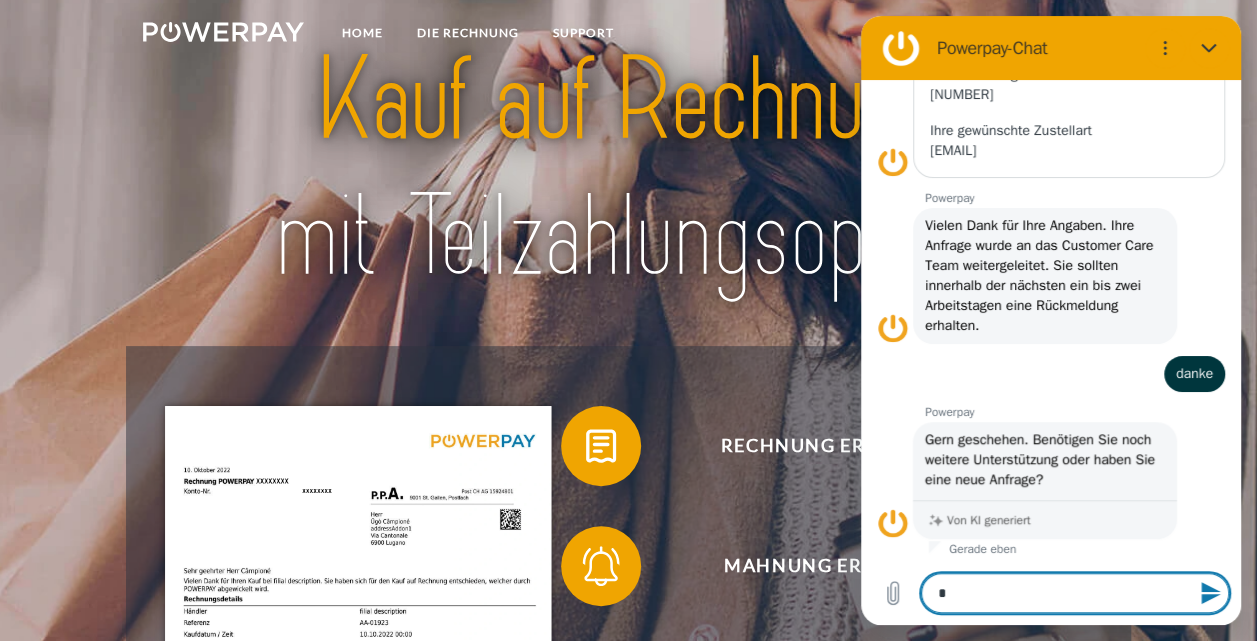 type on "**" 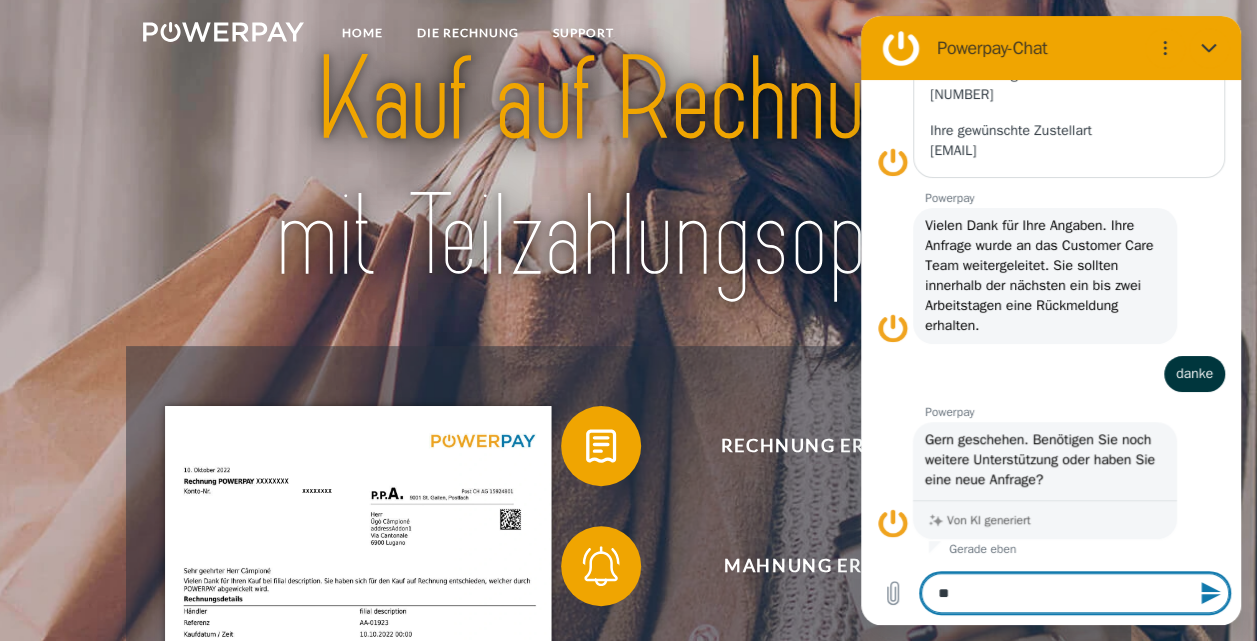 type on "*" 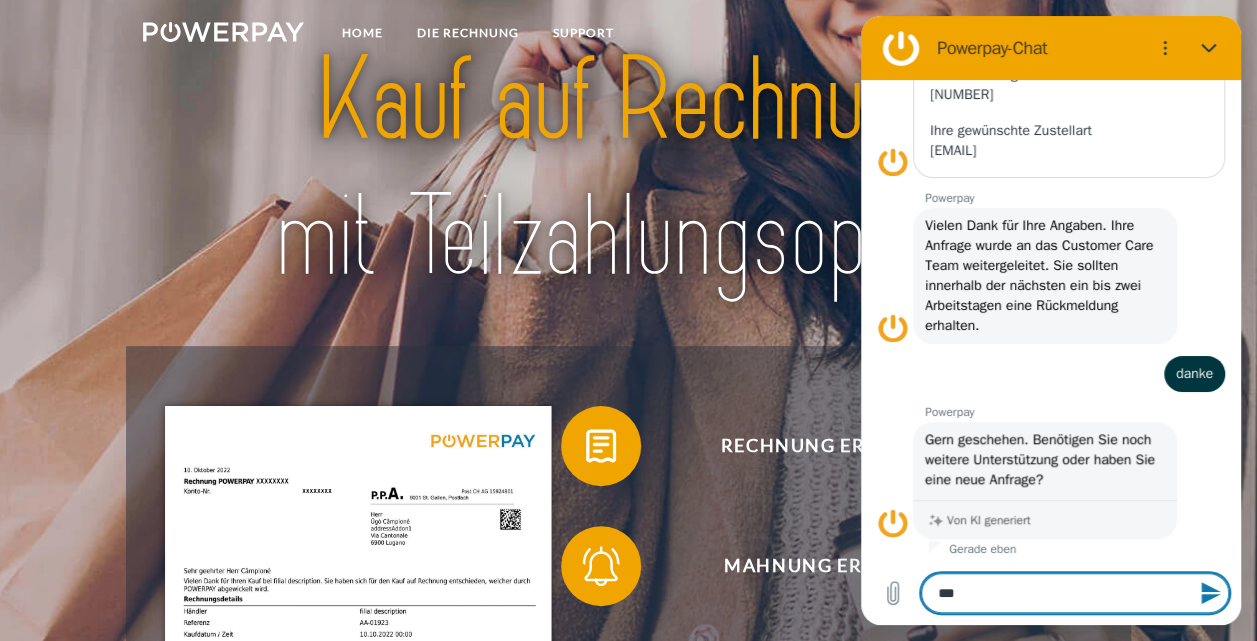 type on "***" 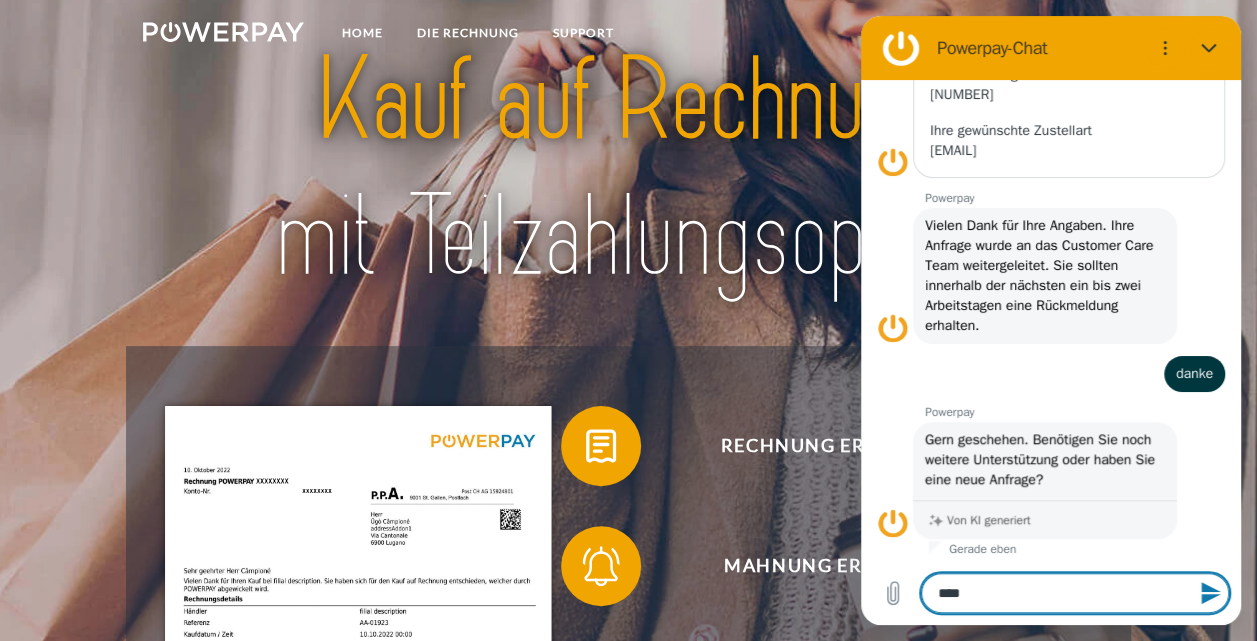 type on "*****" 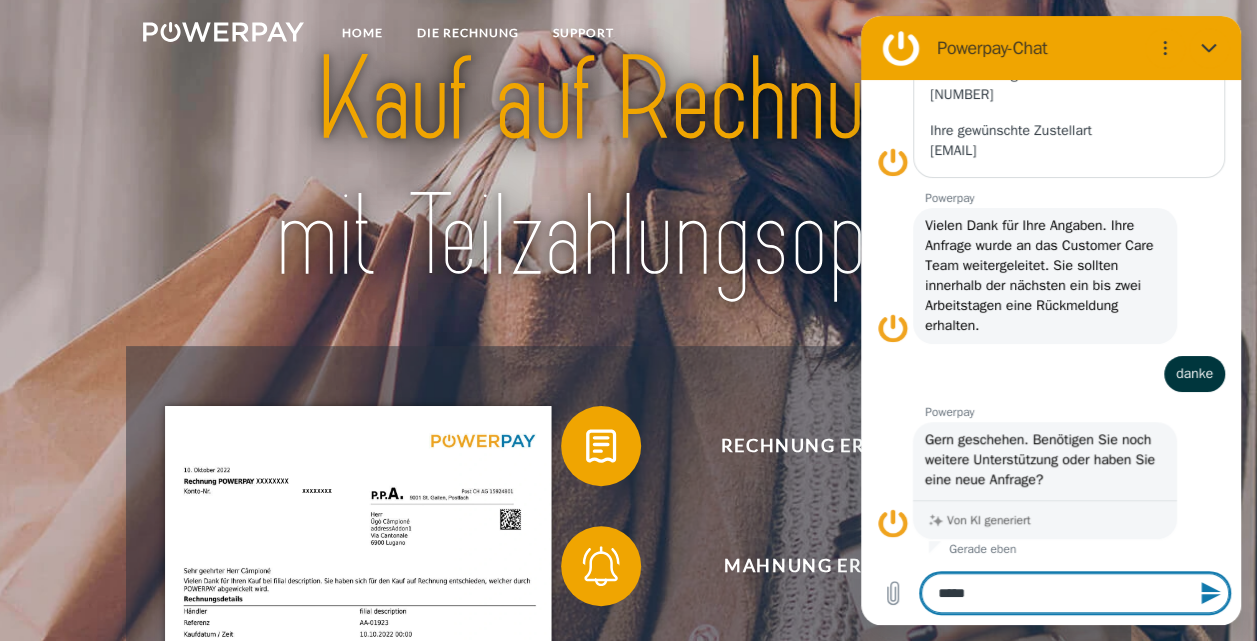 type on "******" 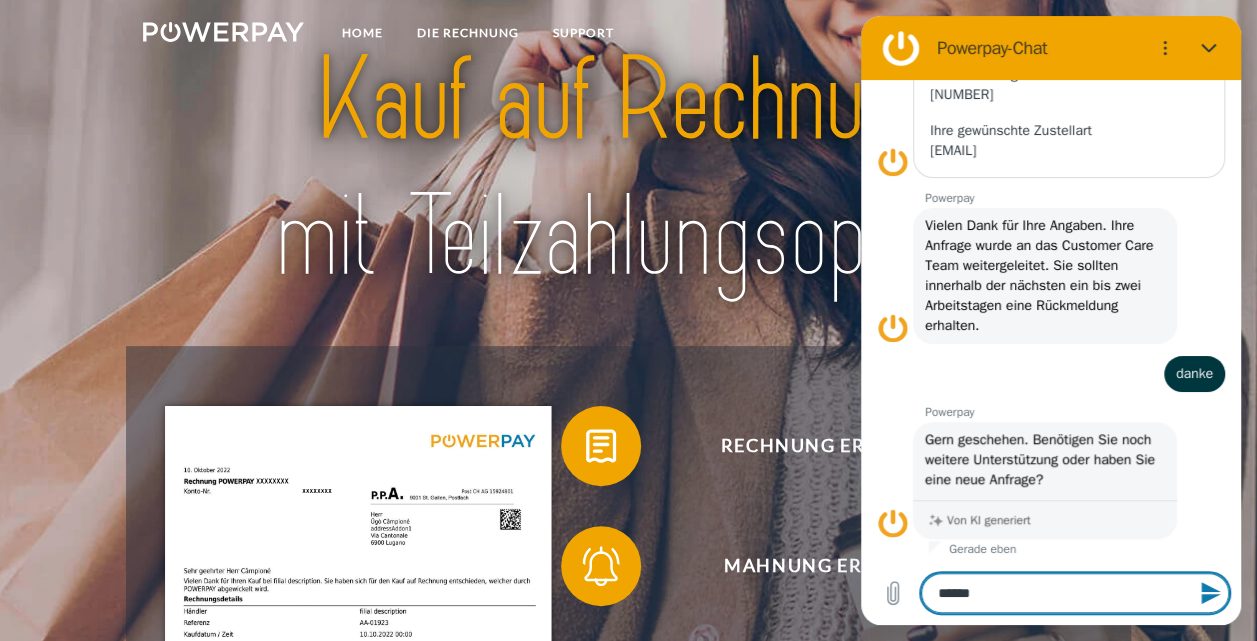 type on "*******" 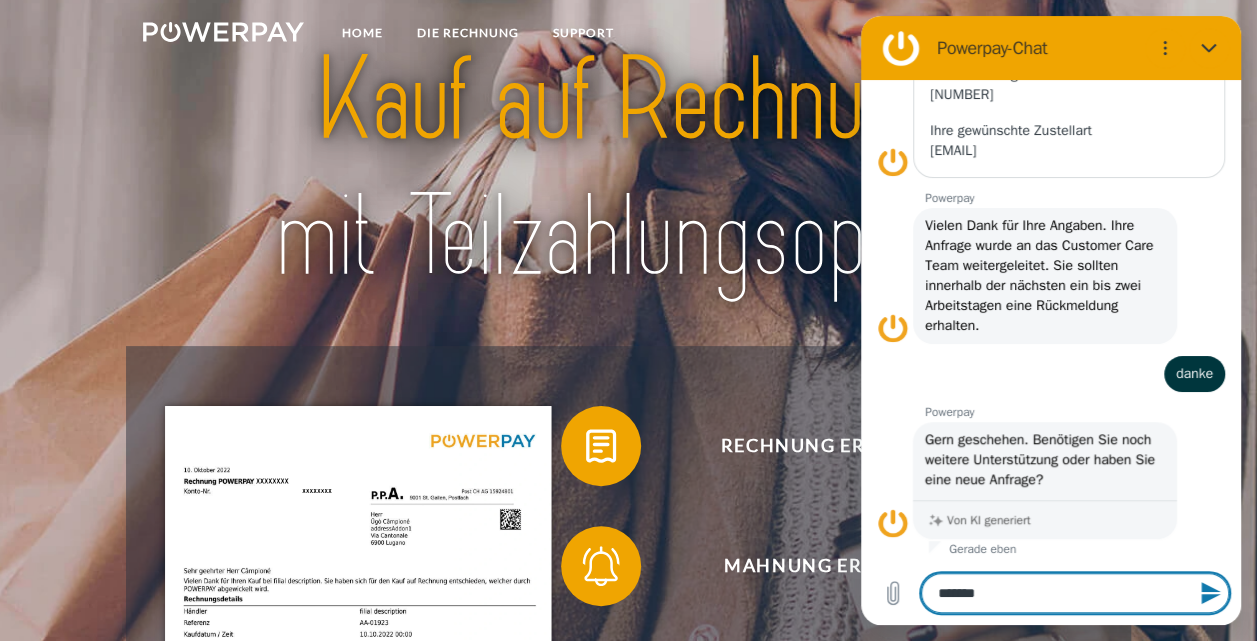 type on "********" 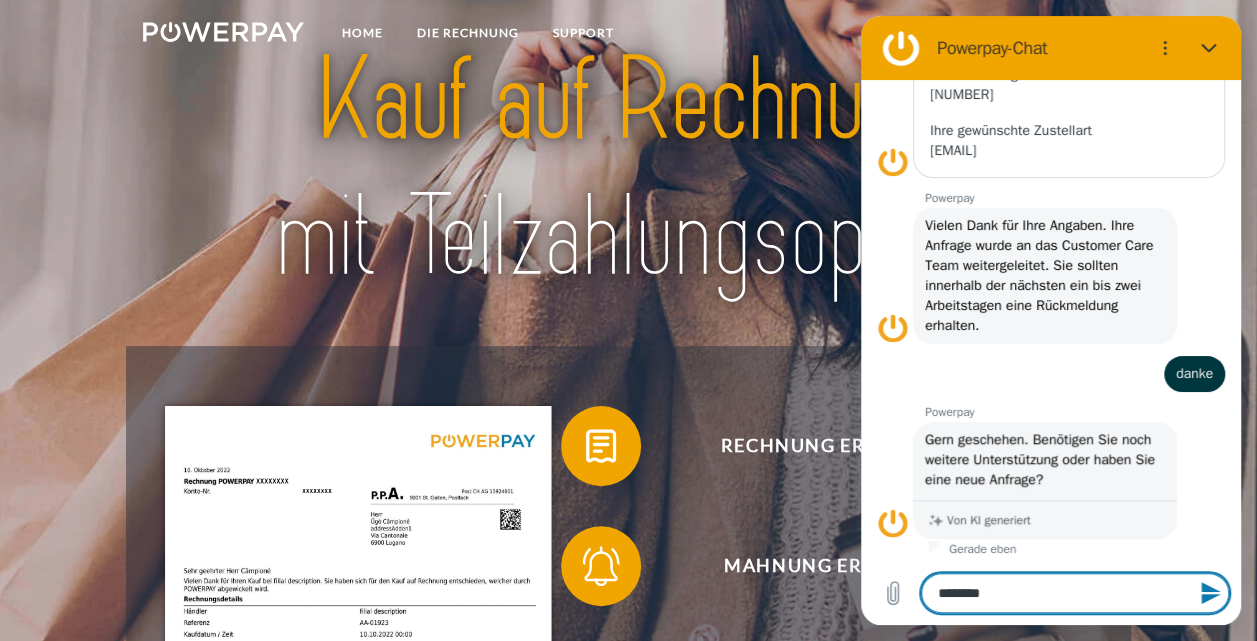 type on "*********" 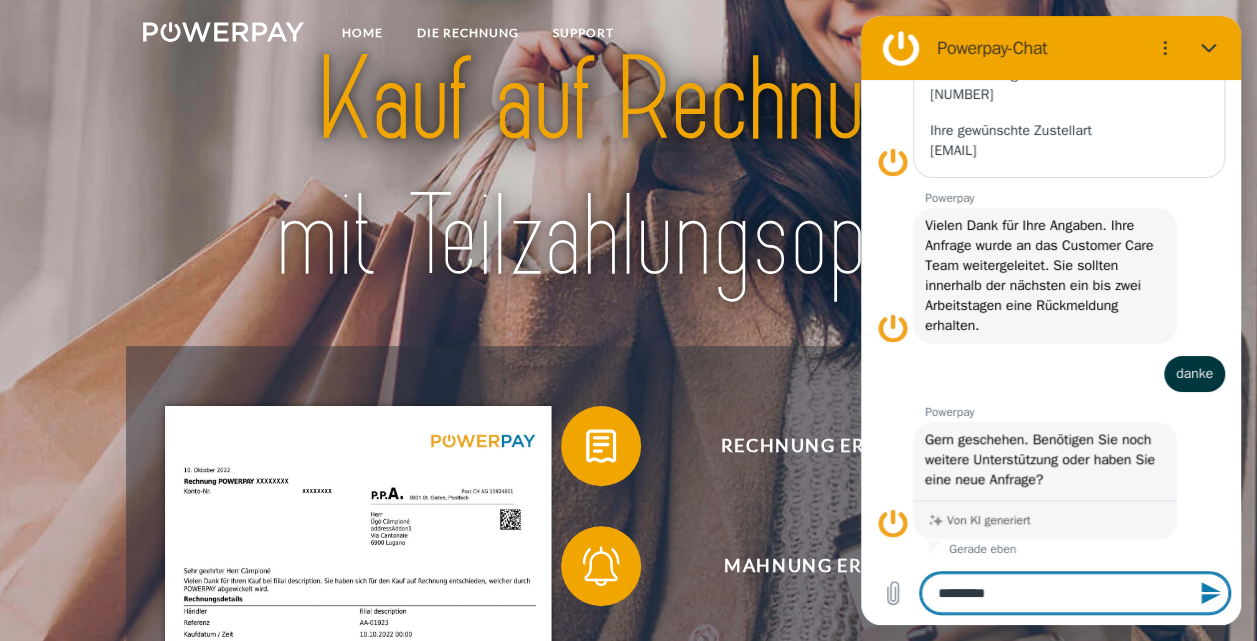 type 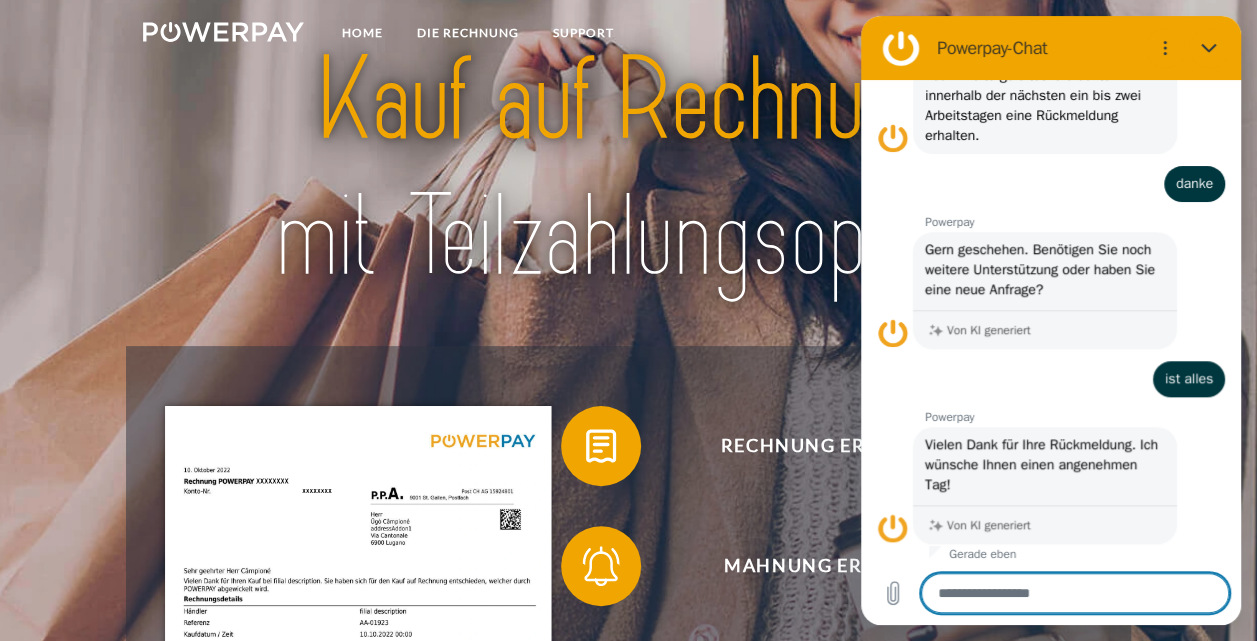 scroll, scrollTop: 718, scrollLeft: 0, axis: vertical 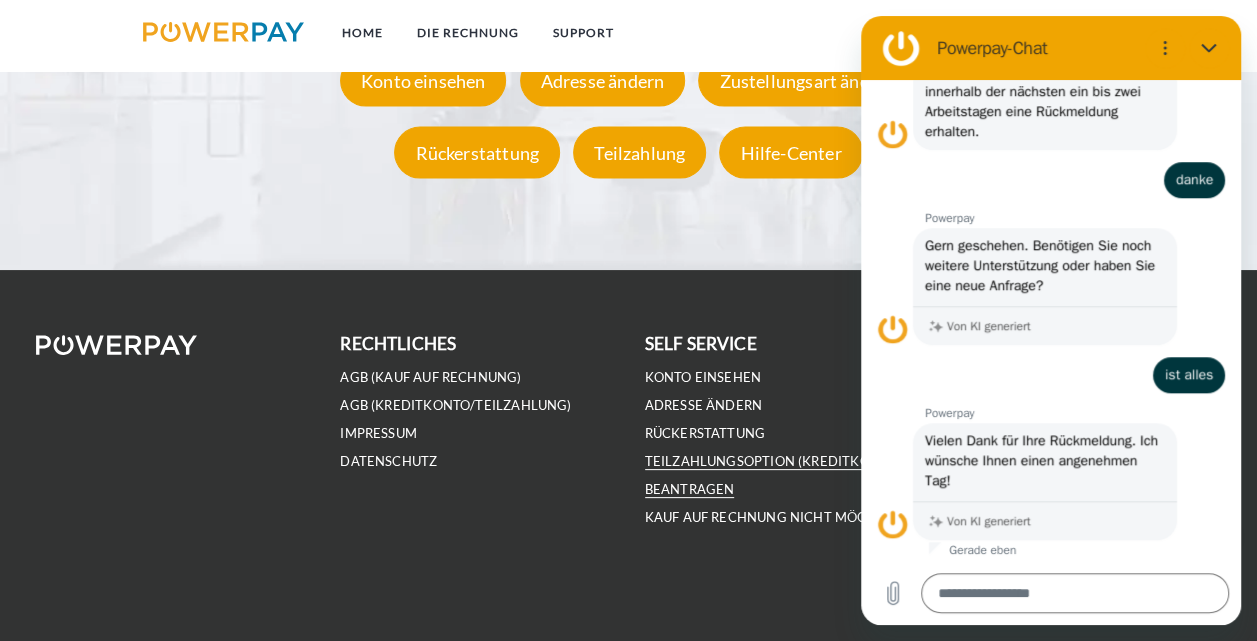 click on "Teilzahlungsoption (KREDITKONTO) beantragen" at bounding box center [773, 475] 